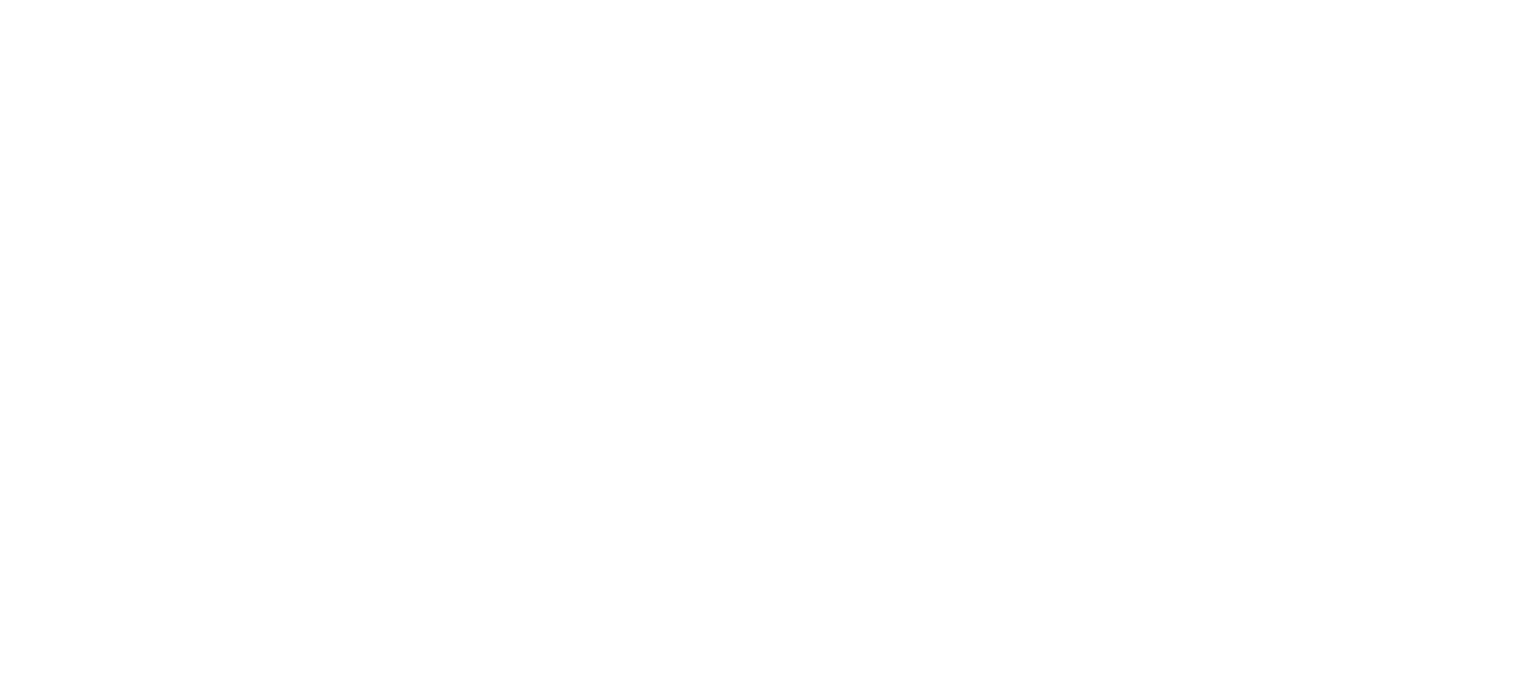 scroll, scrollTop: 0, scrollLeft: 0, axis: both 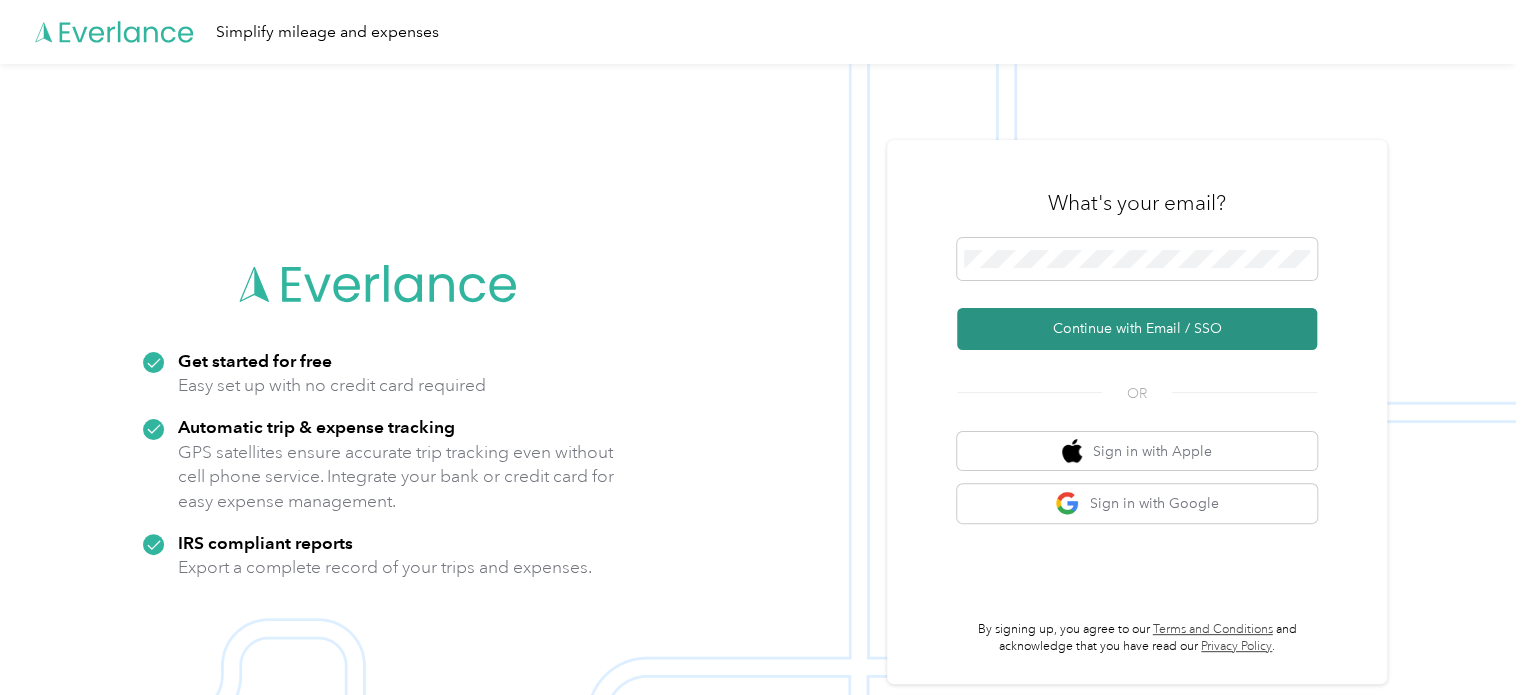 click on "Continue with Email / SSO" at bounding box center [1137, 329] 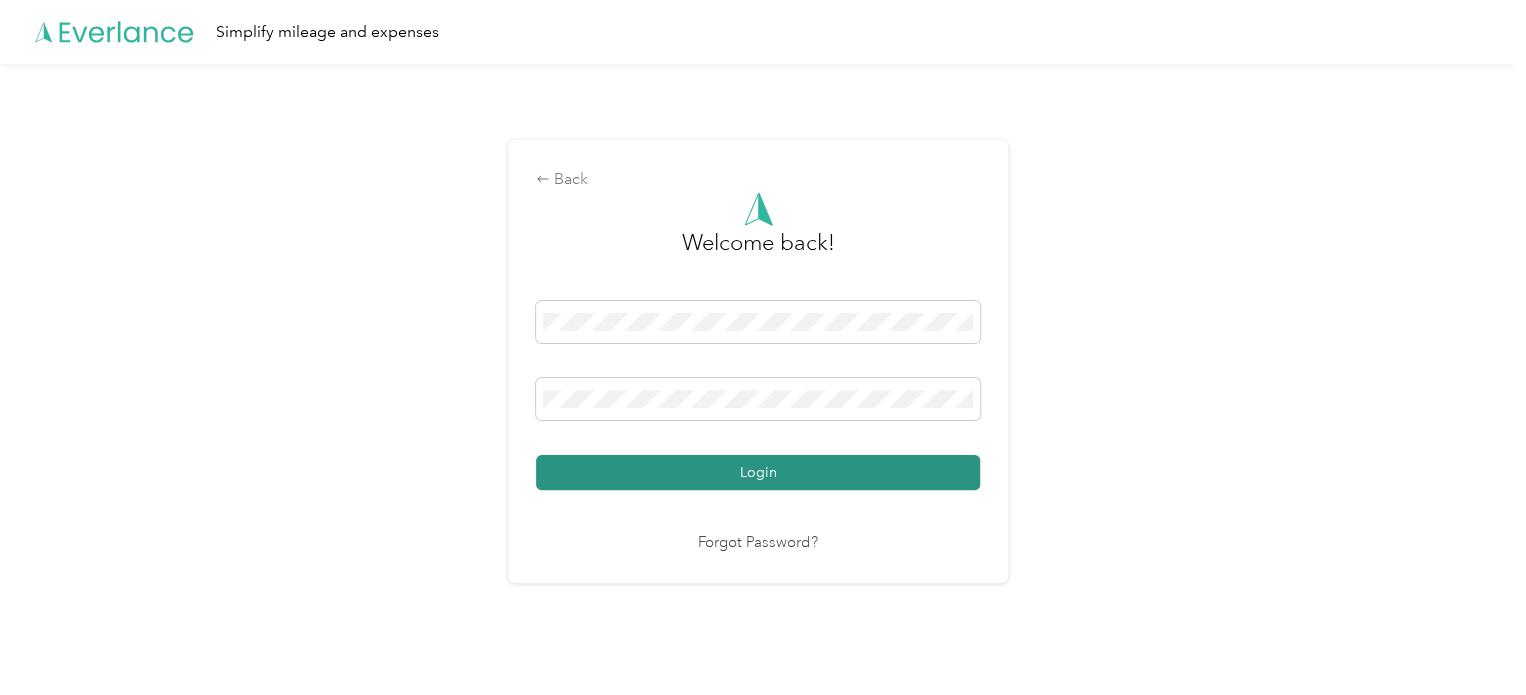 click on "Login" at bounding box center [758, 472] 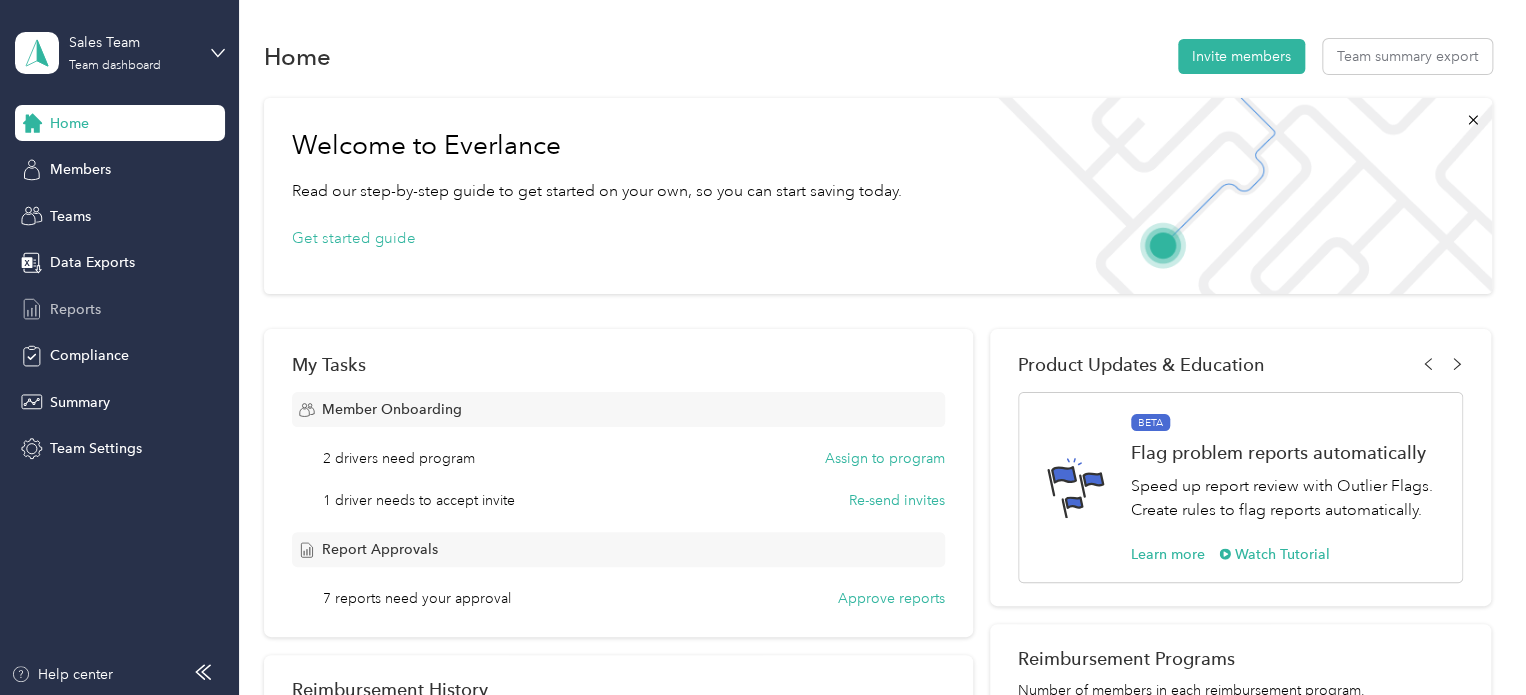click on "Reports" at bounding box center (75, 309) 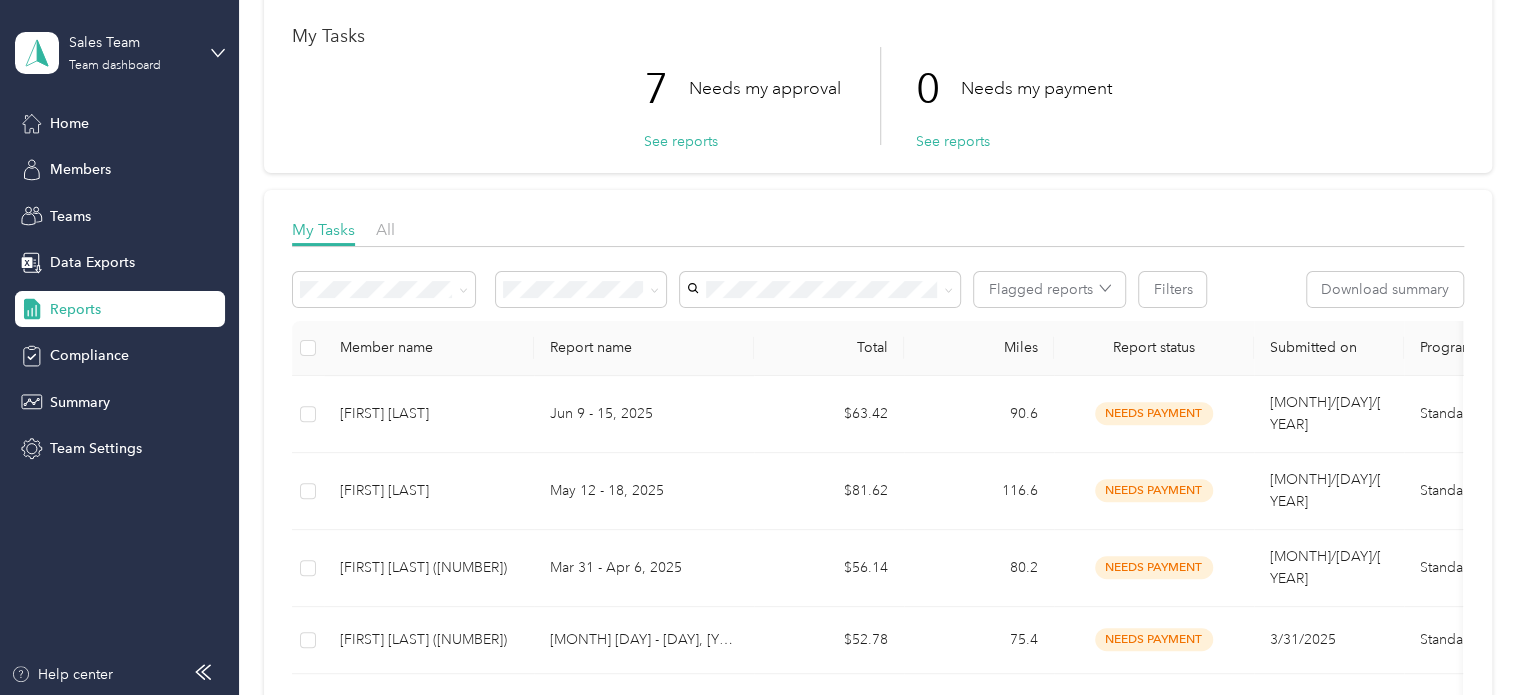 scroll, scrollTop: 0, scrollLeft: 0, axis: both 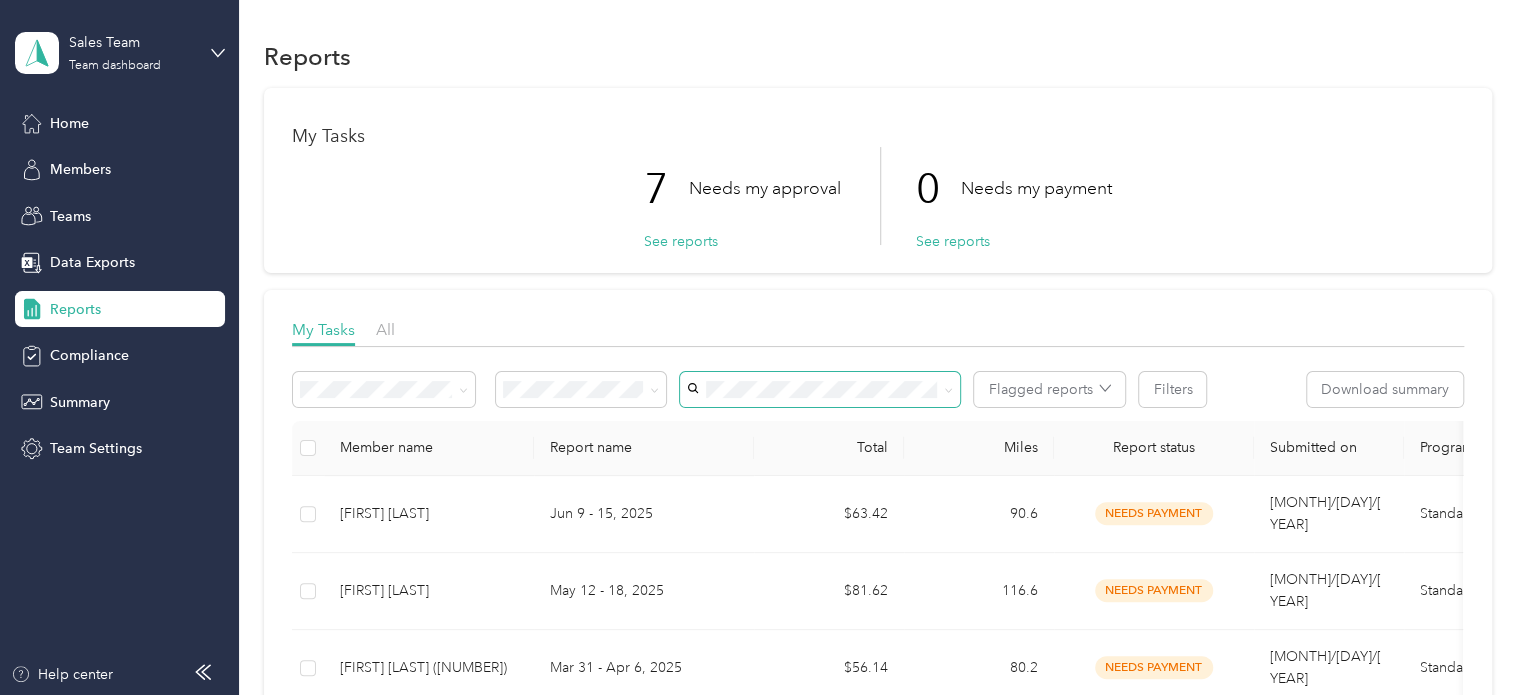 click at bounding box center (945, 389) 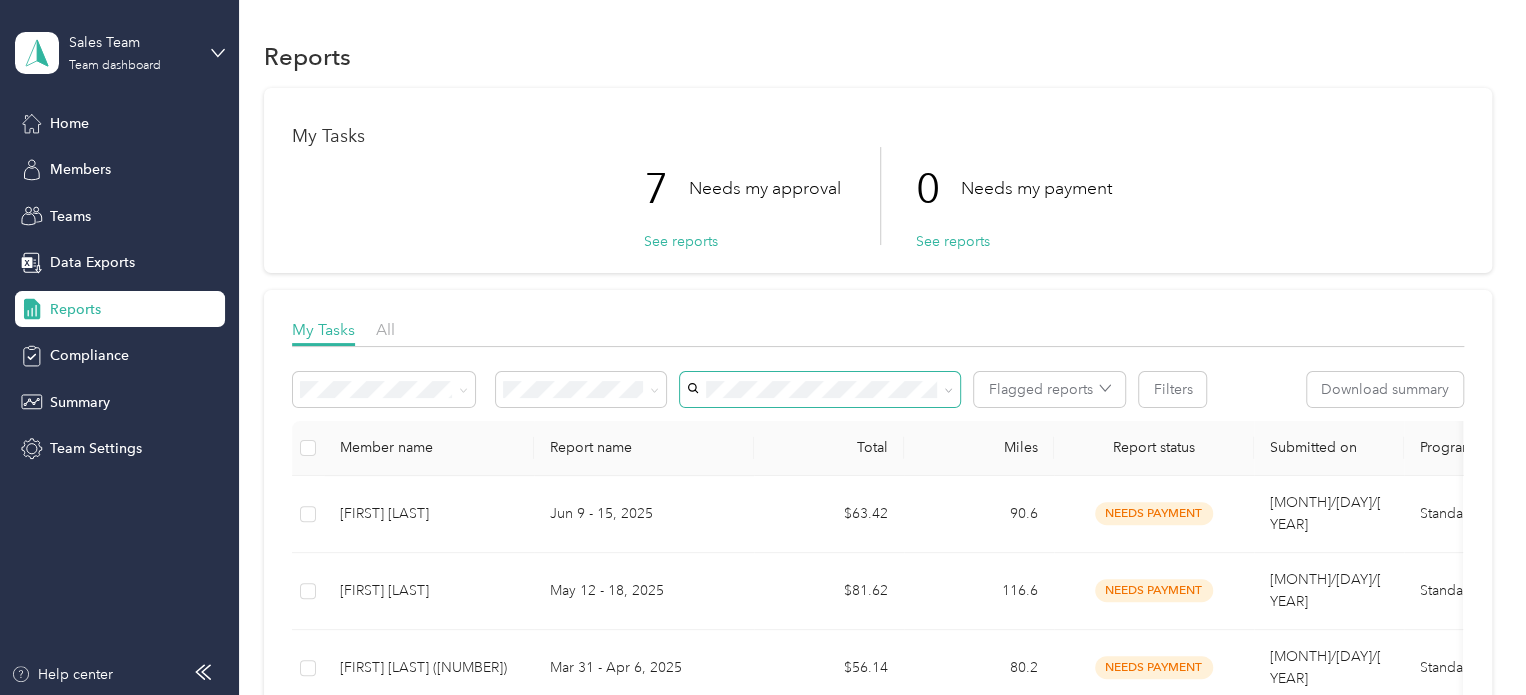 click 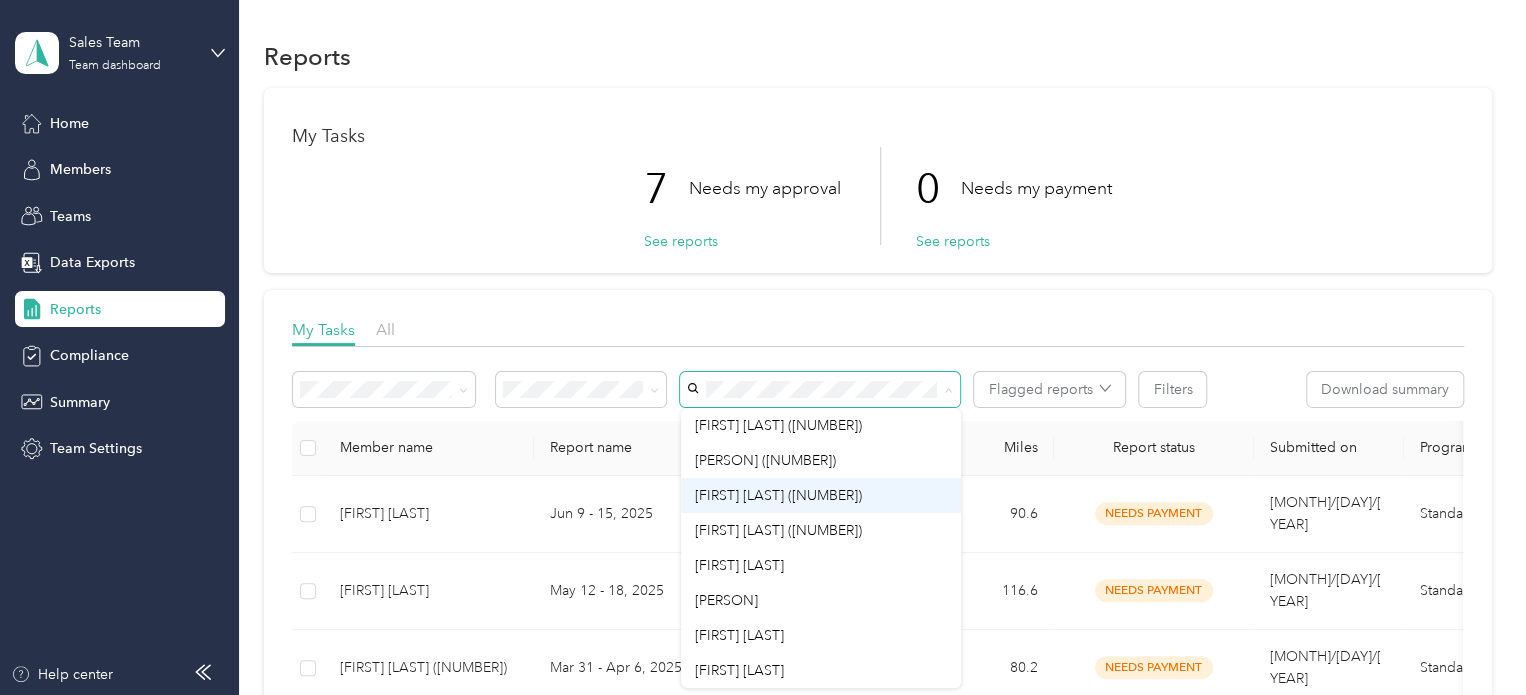 scroll, scrollTop: 320, scrollLeft: 0, axis: vertical 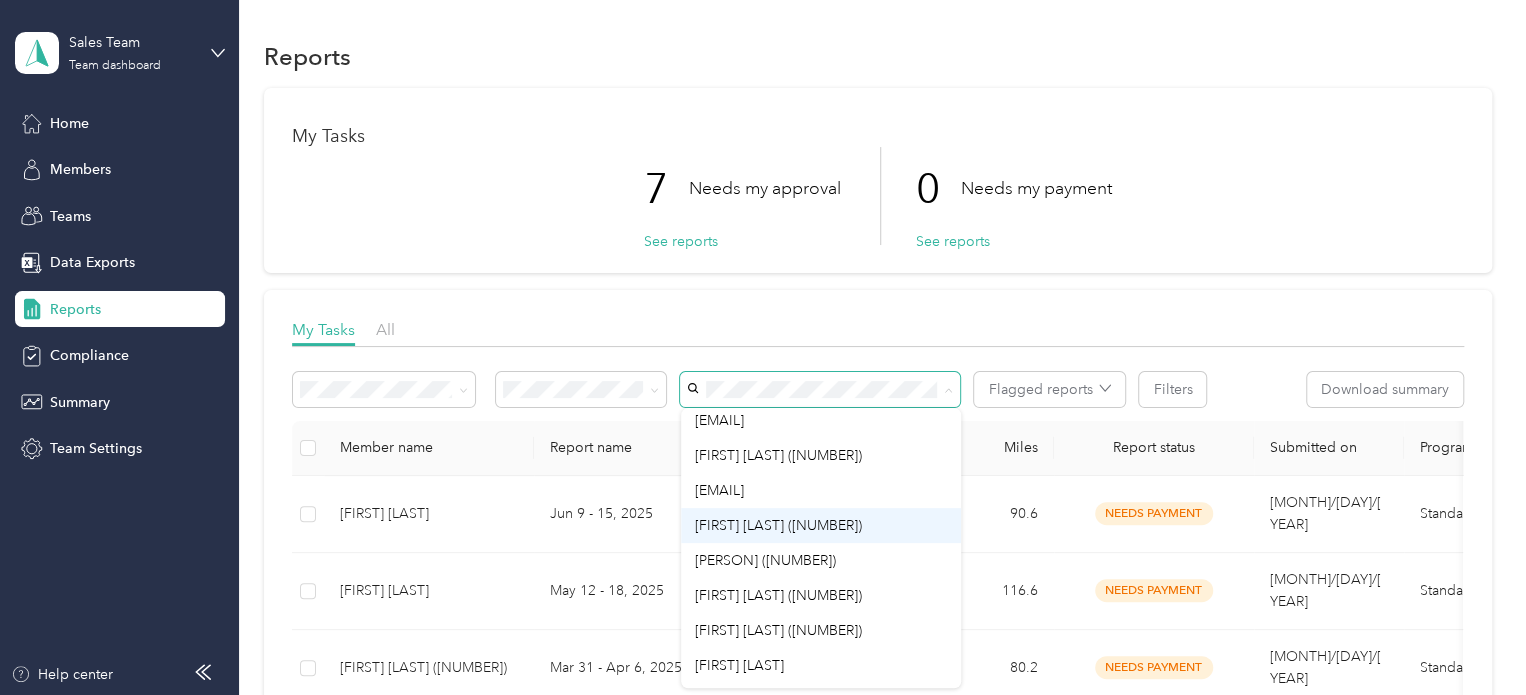 click on "[FIRST] [LAST] ([NUMBER])" at bounding box center (778, 525) 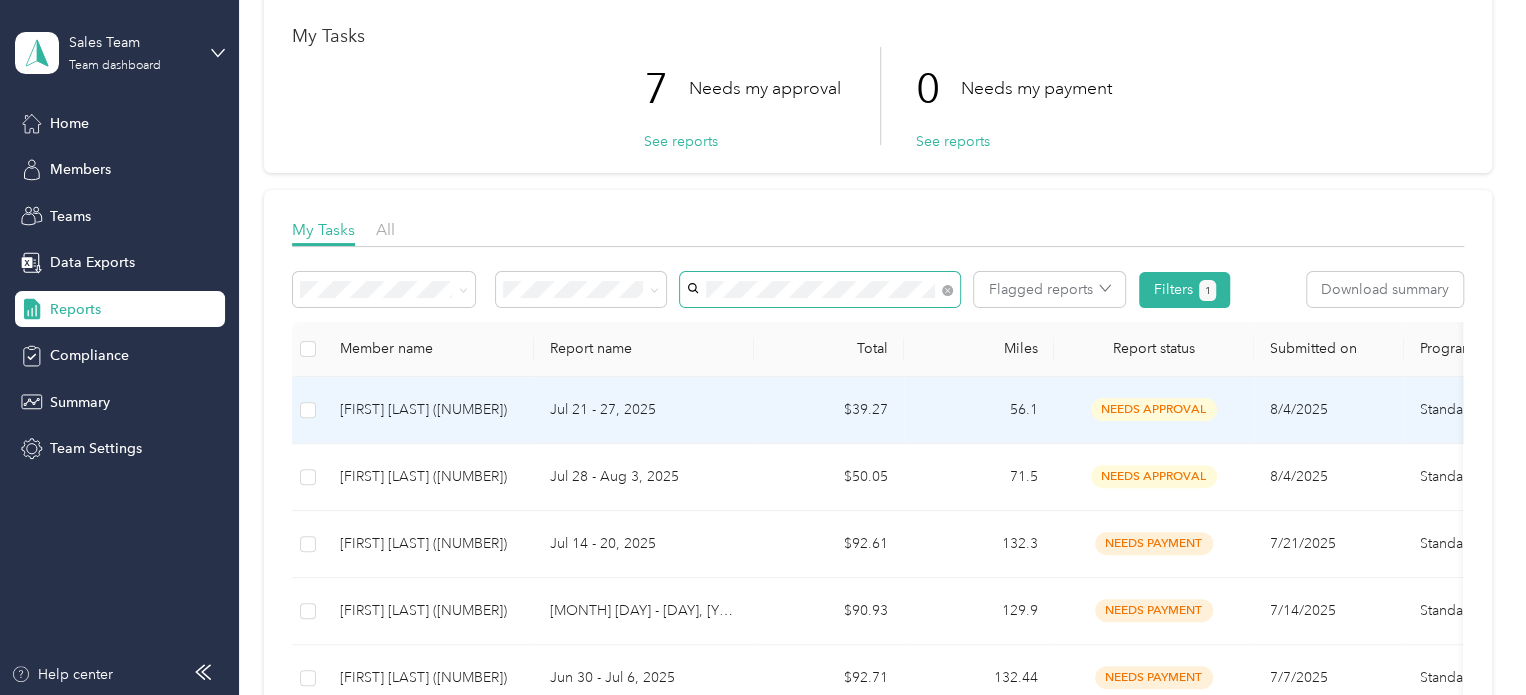 scroll, scrollTop: 200, scrollLeft: 0, axis: vertical 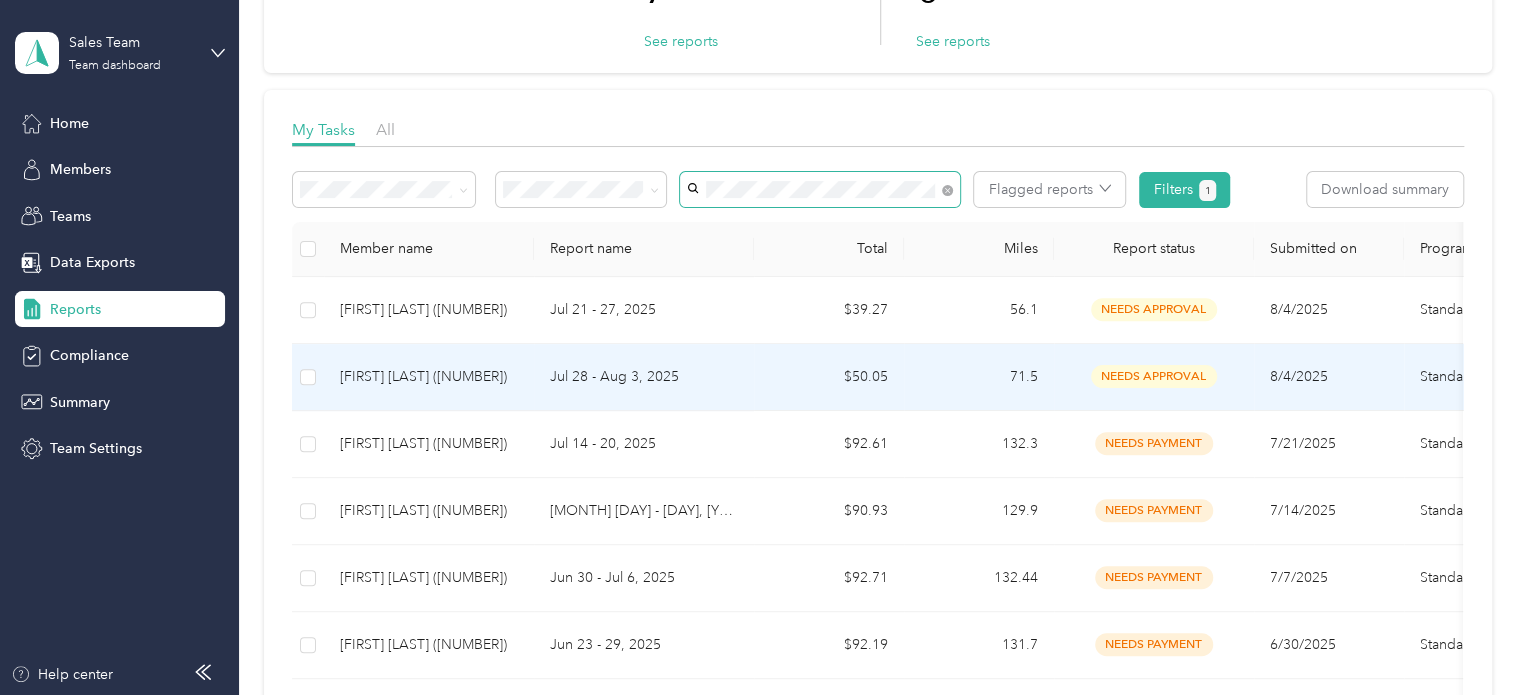 click on "[FIRST] [LAST] ([NUMBER])" at bounding box center (429, 377) 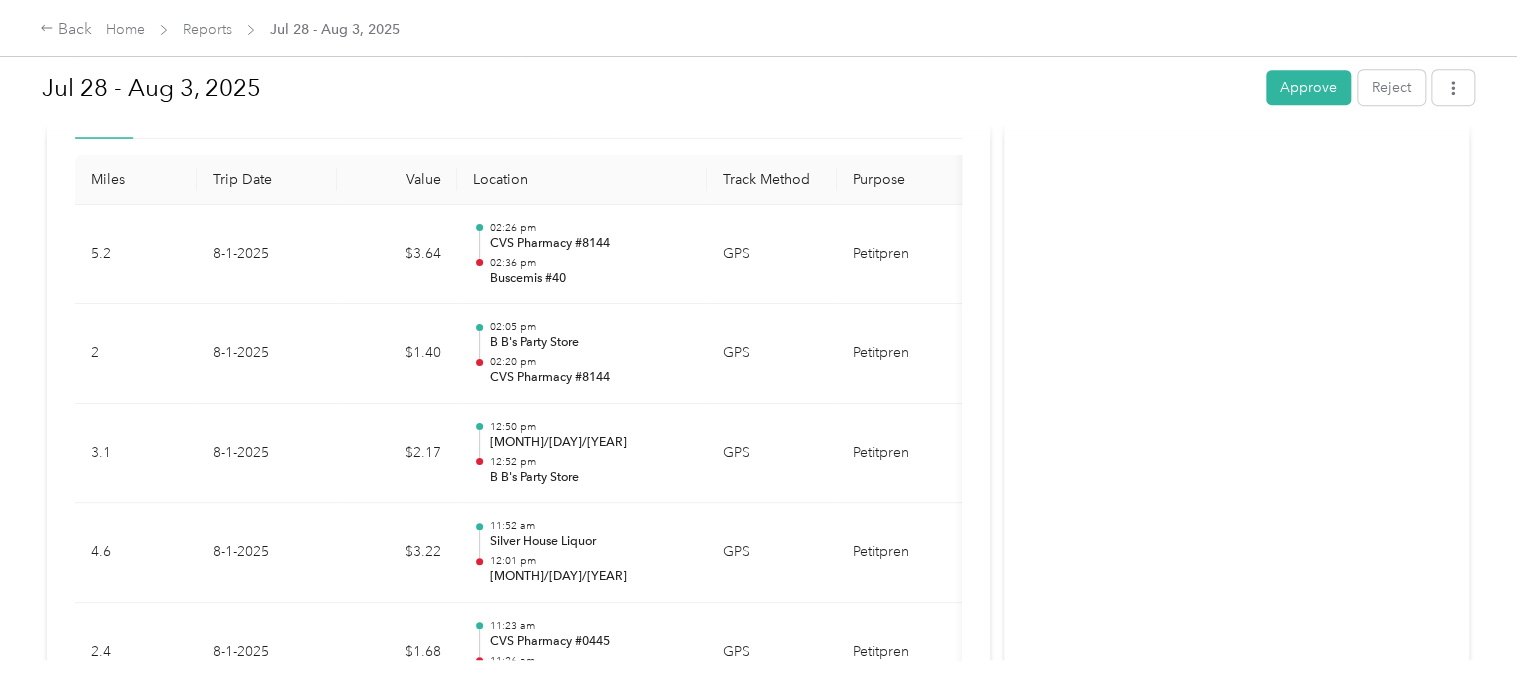 scroll, scrollTop: 0, scrollLeft: 0, axis: both 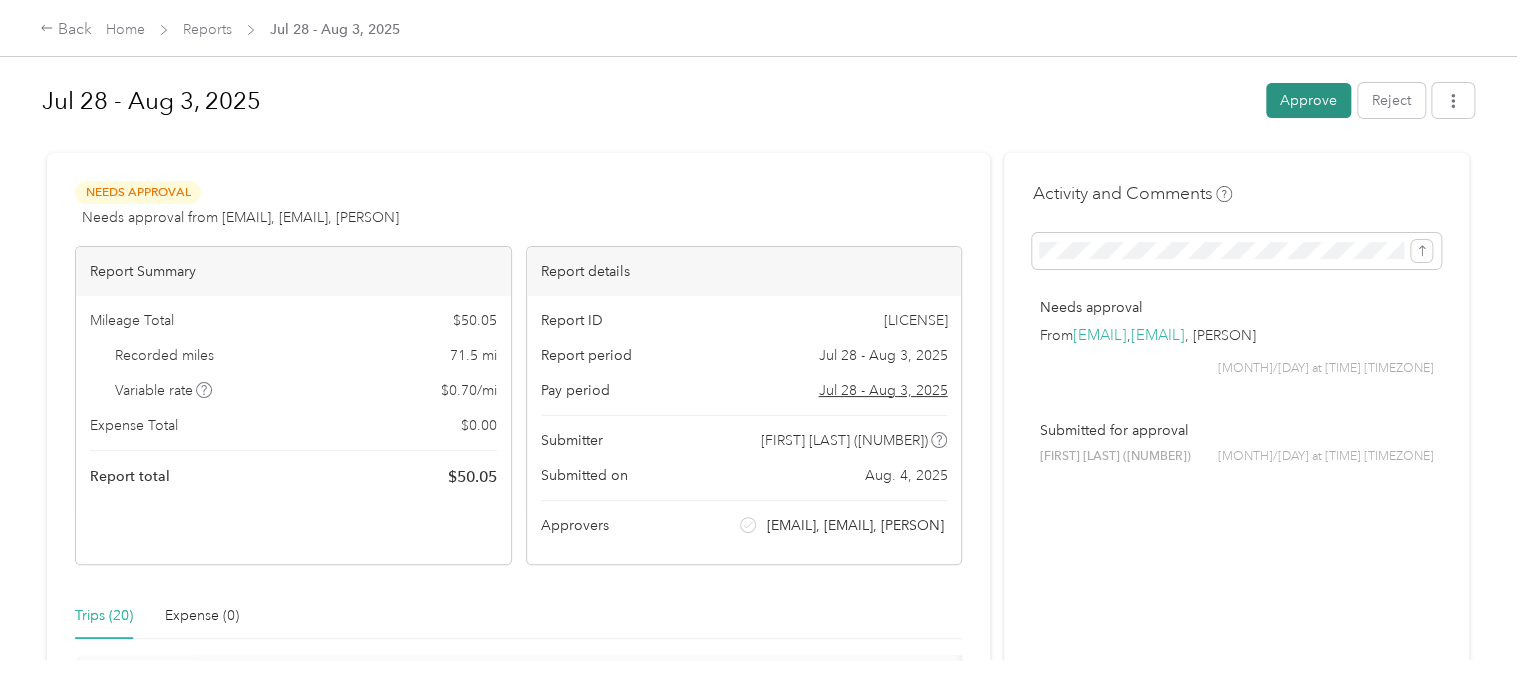 click on "Approve" at bounding box center (1308, 100) 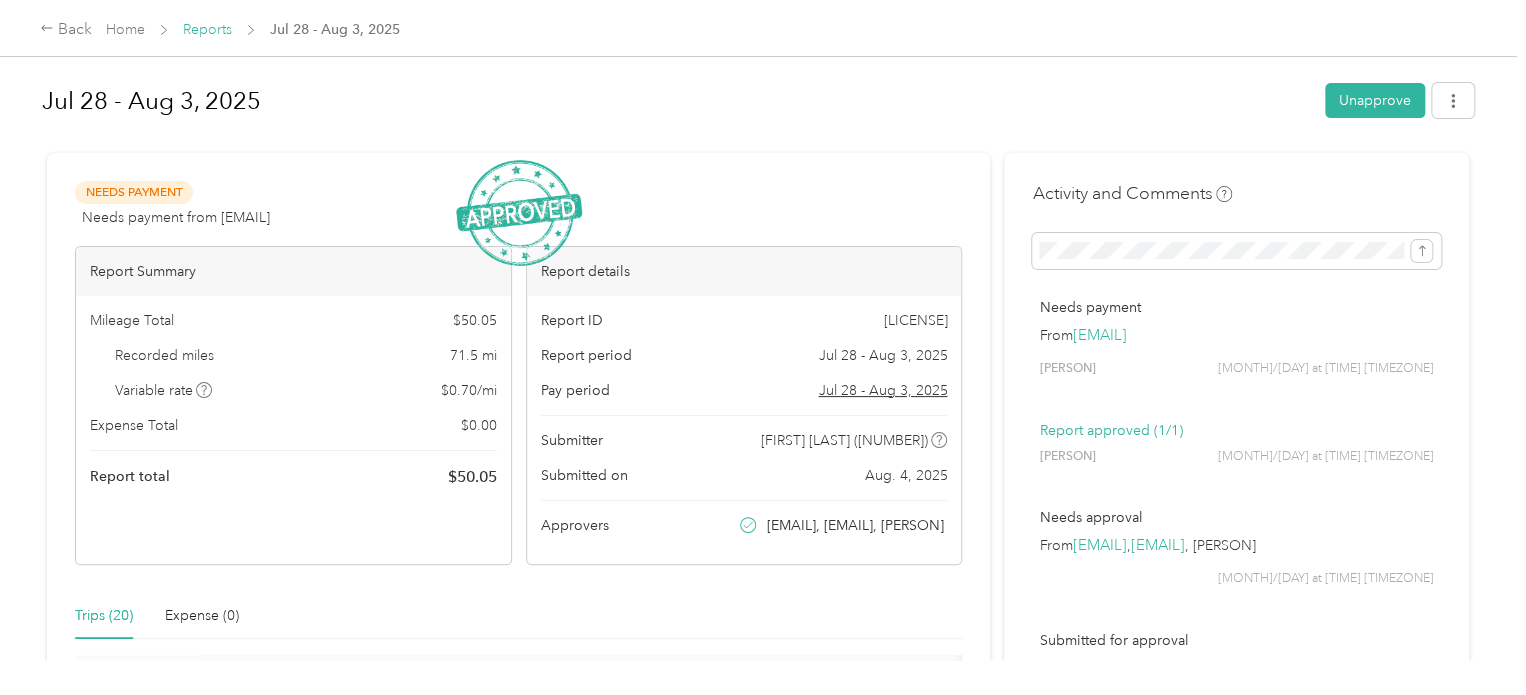 click on "Reports" at bounding box center [207, 29] 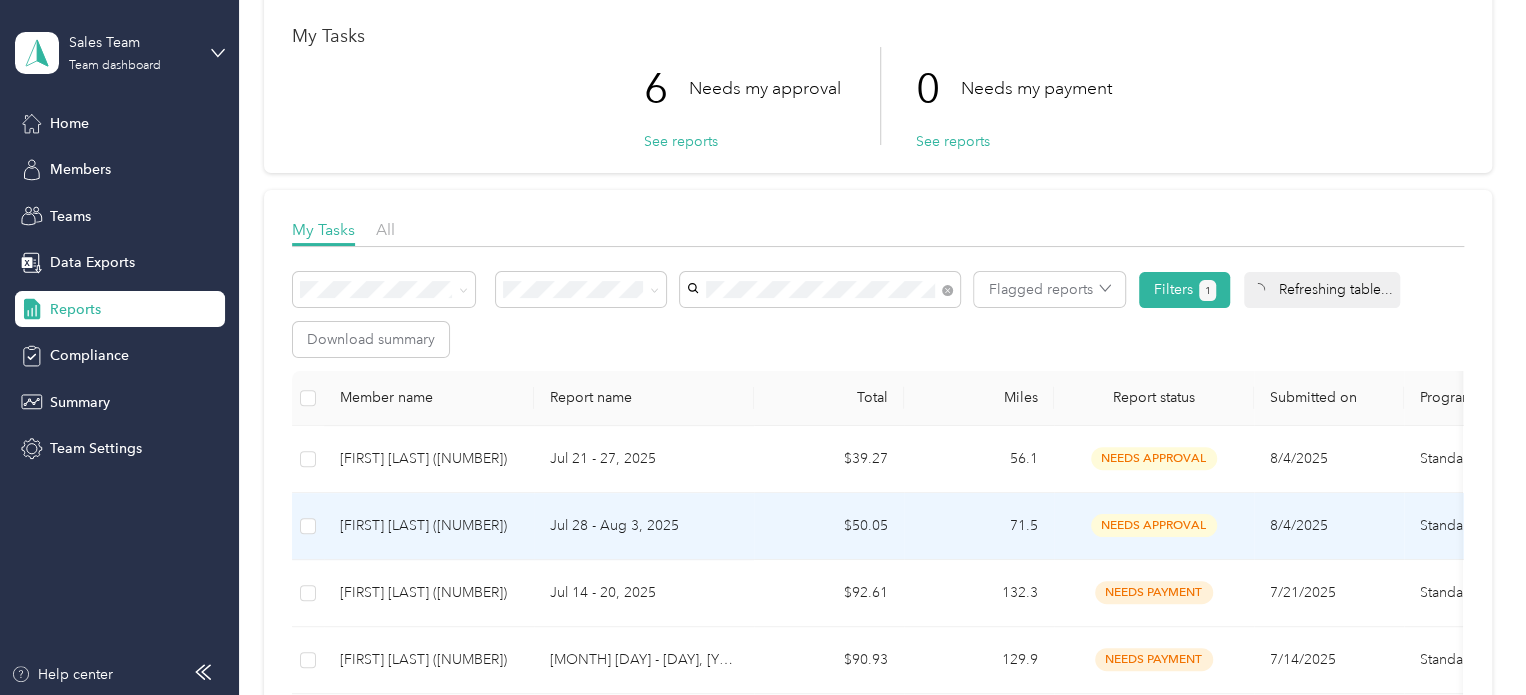 scroll, scrollTop: 200, scrollLeft: 0, axis: vertical 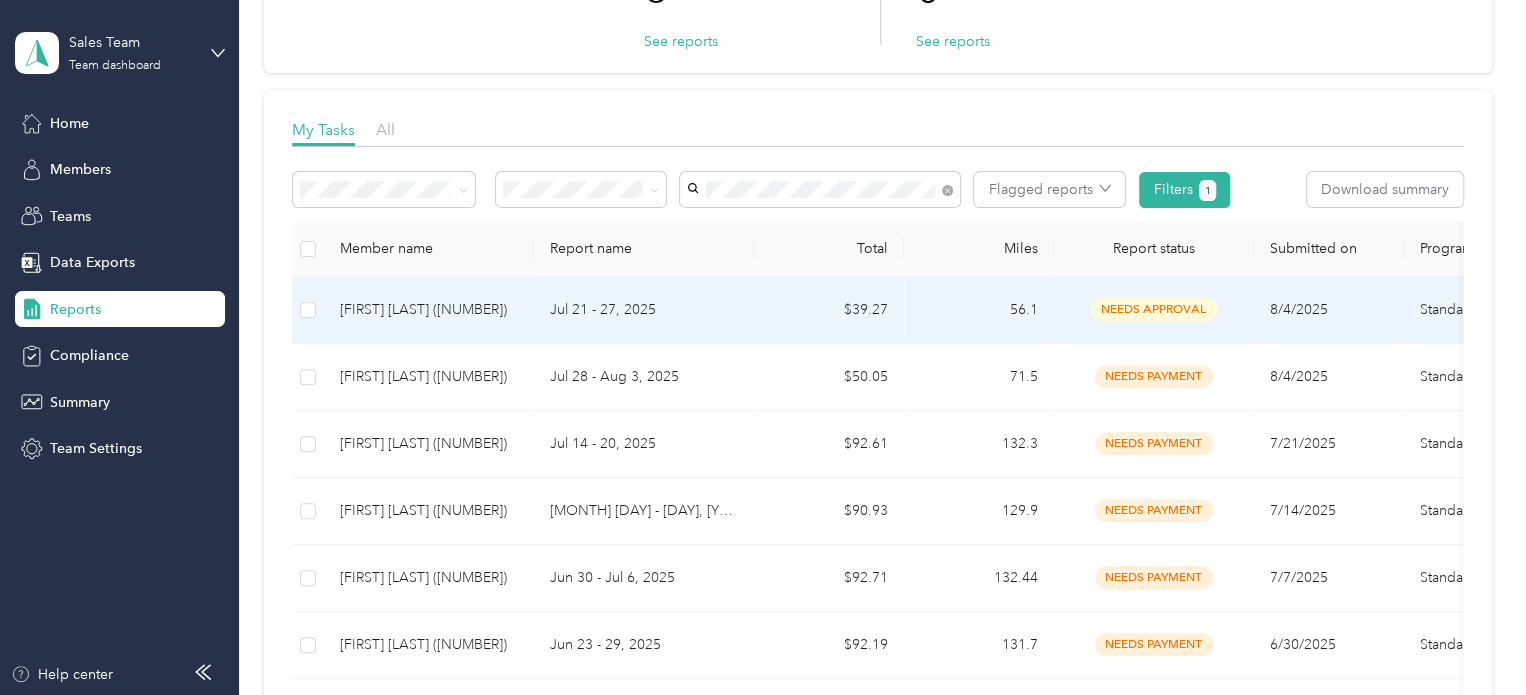 click on "[FIRST] [LAST] ([NUMBER])" at bounding box center [429, 310] 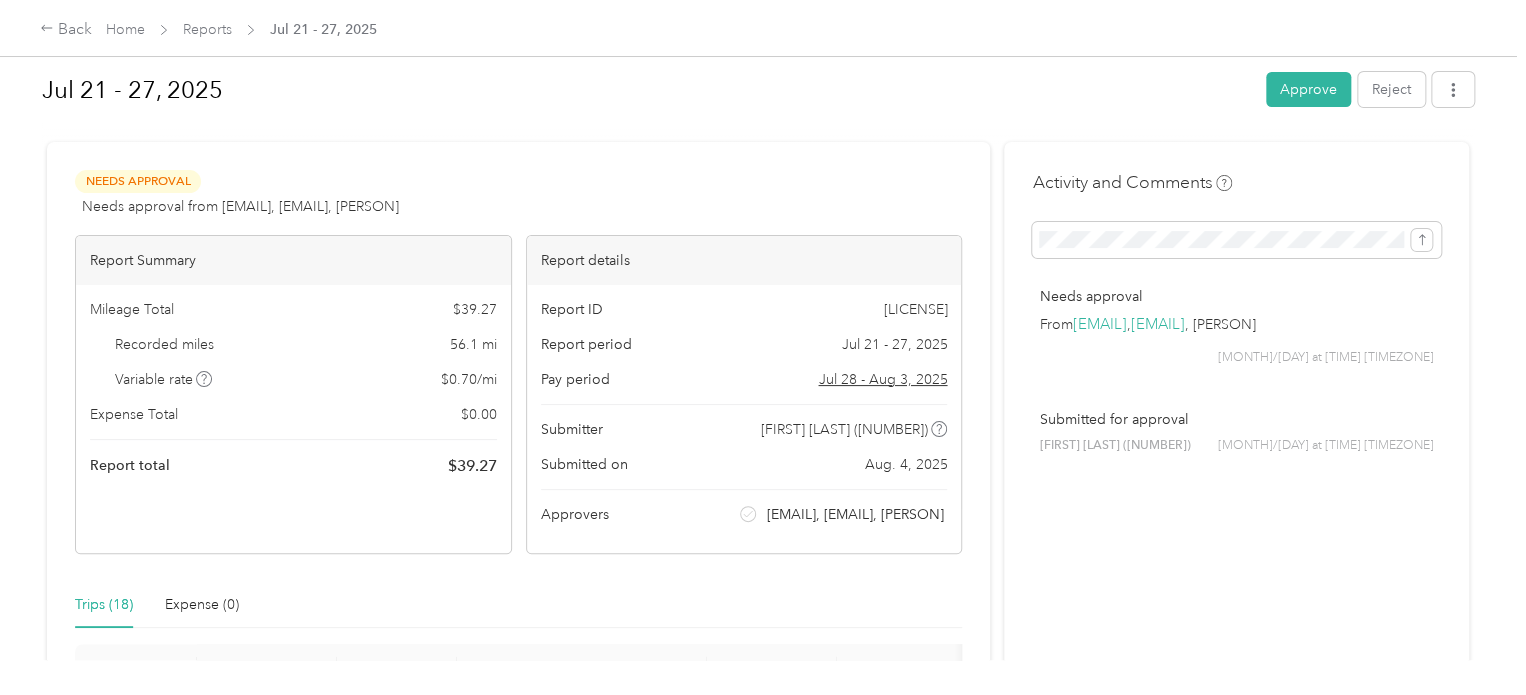 scroll, scrollTop: 0, scrollLeft: 0, axis: both 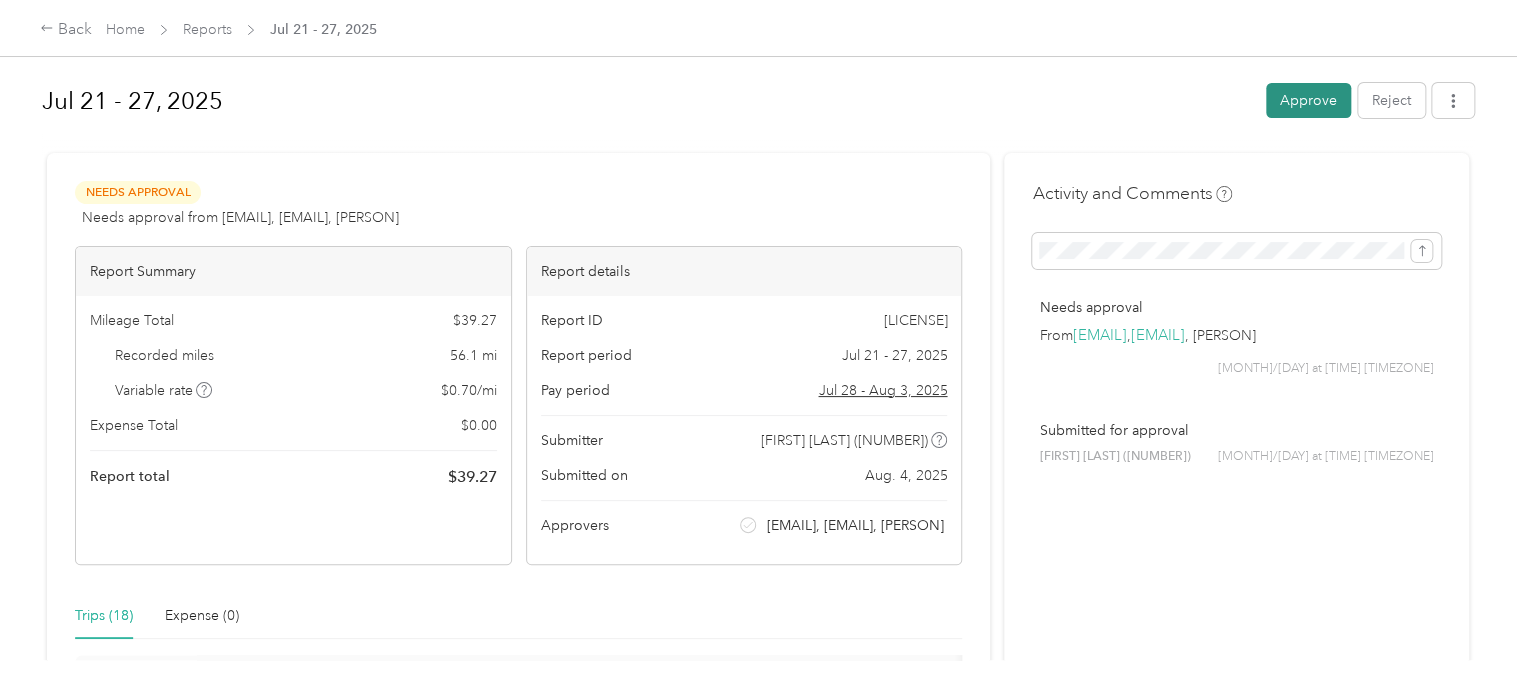 click on "Approve" at bounding box center [1308, 100] 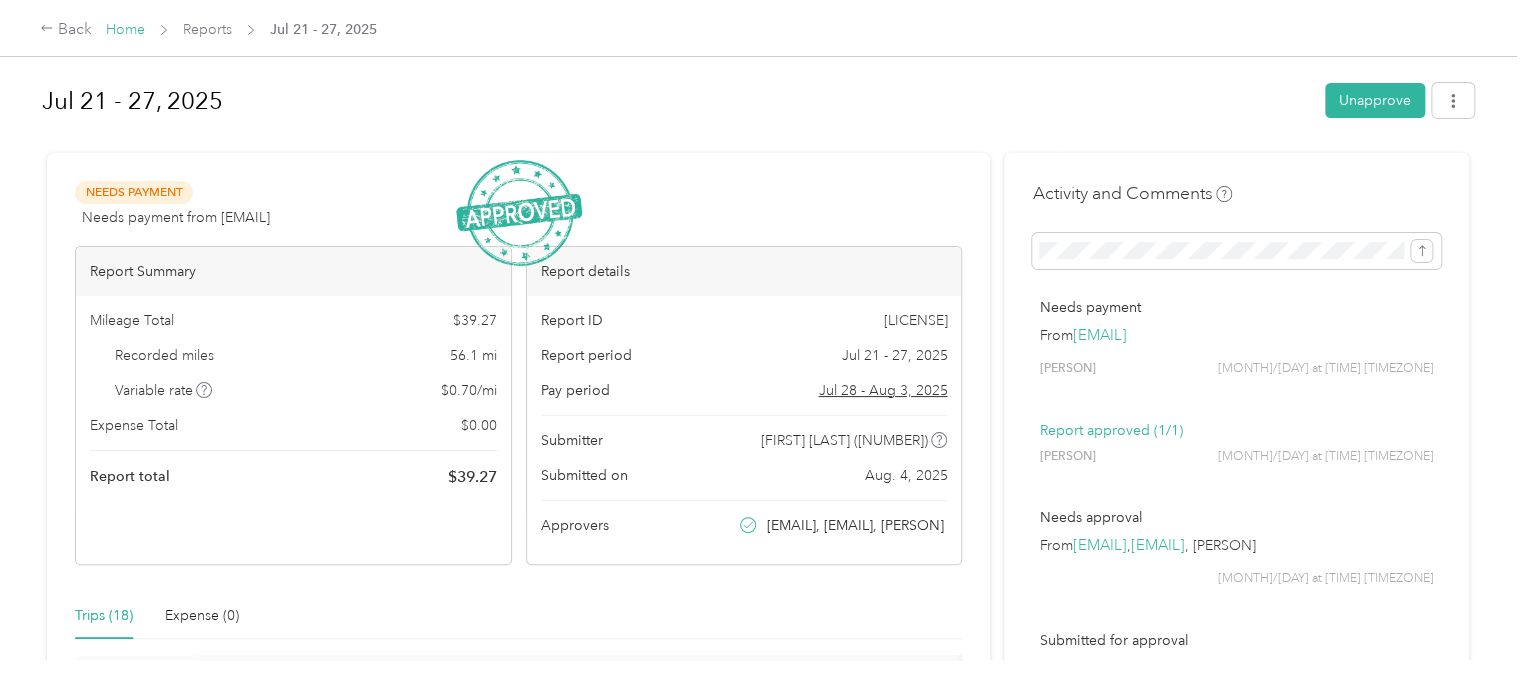click on "Home" at bounding box center [125, 29] 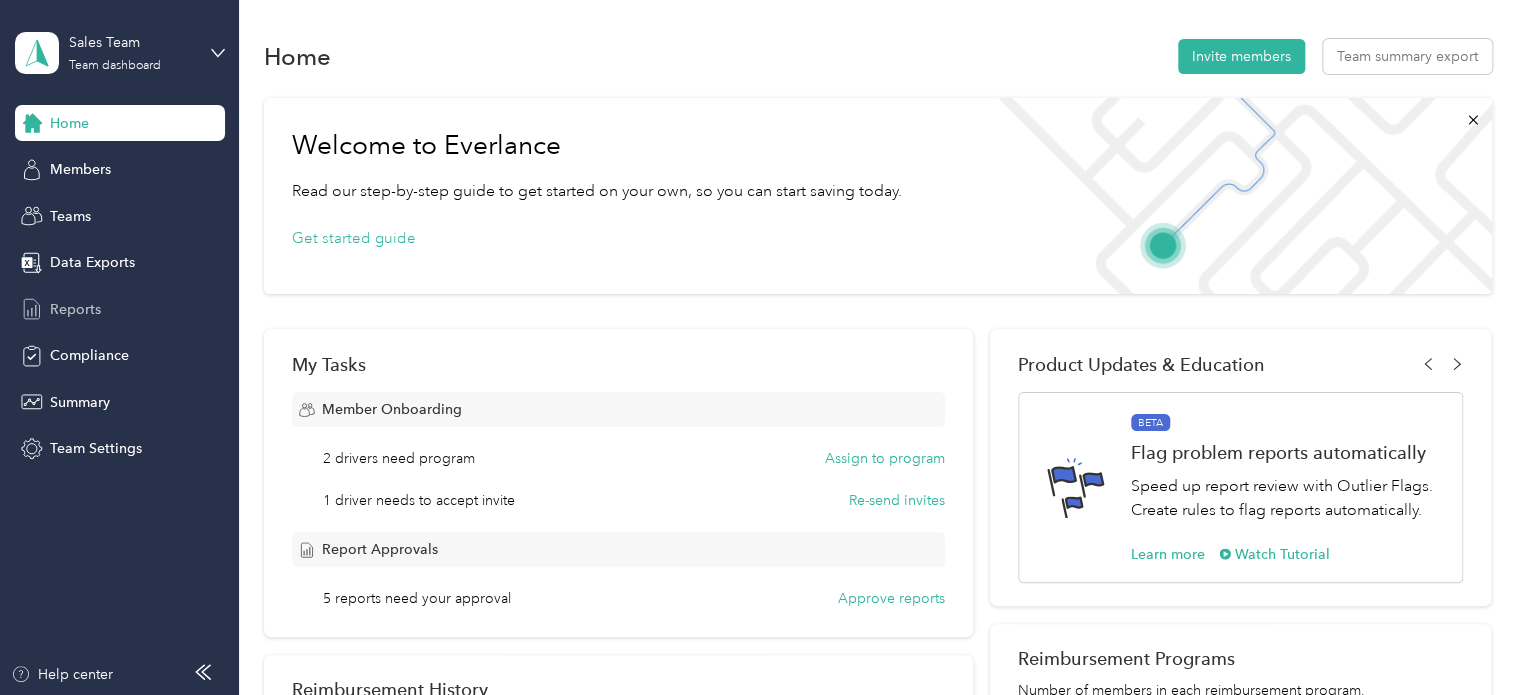 click on "Reports" at bounding box center [75, 309] 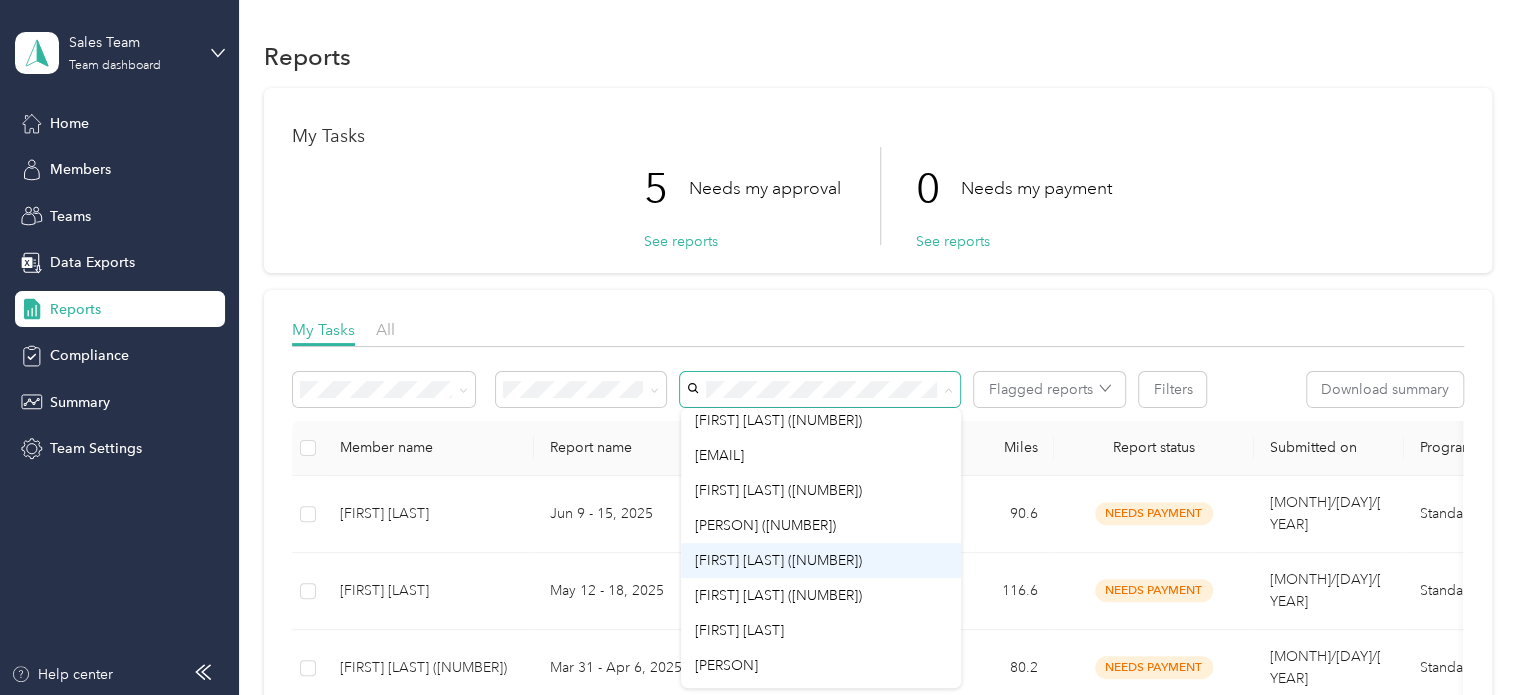 scroll, scrollTop: 400, scrollLeft: 0, axis: vertical 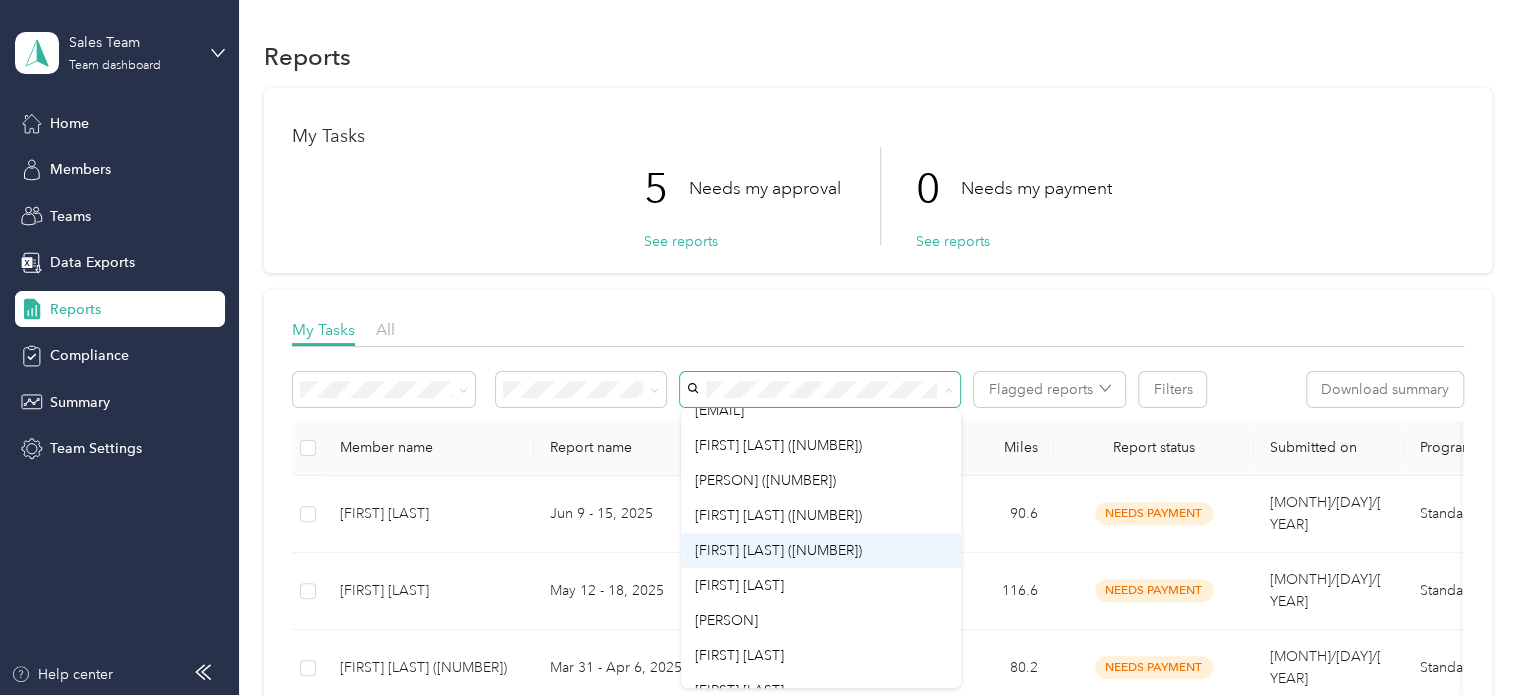 click on "[FIRST] [LAST] ([NUMBER])" at bounding box center [778, 550] 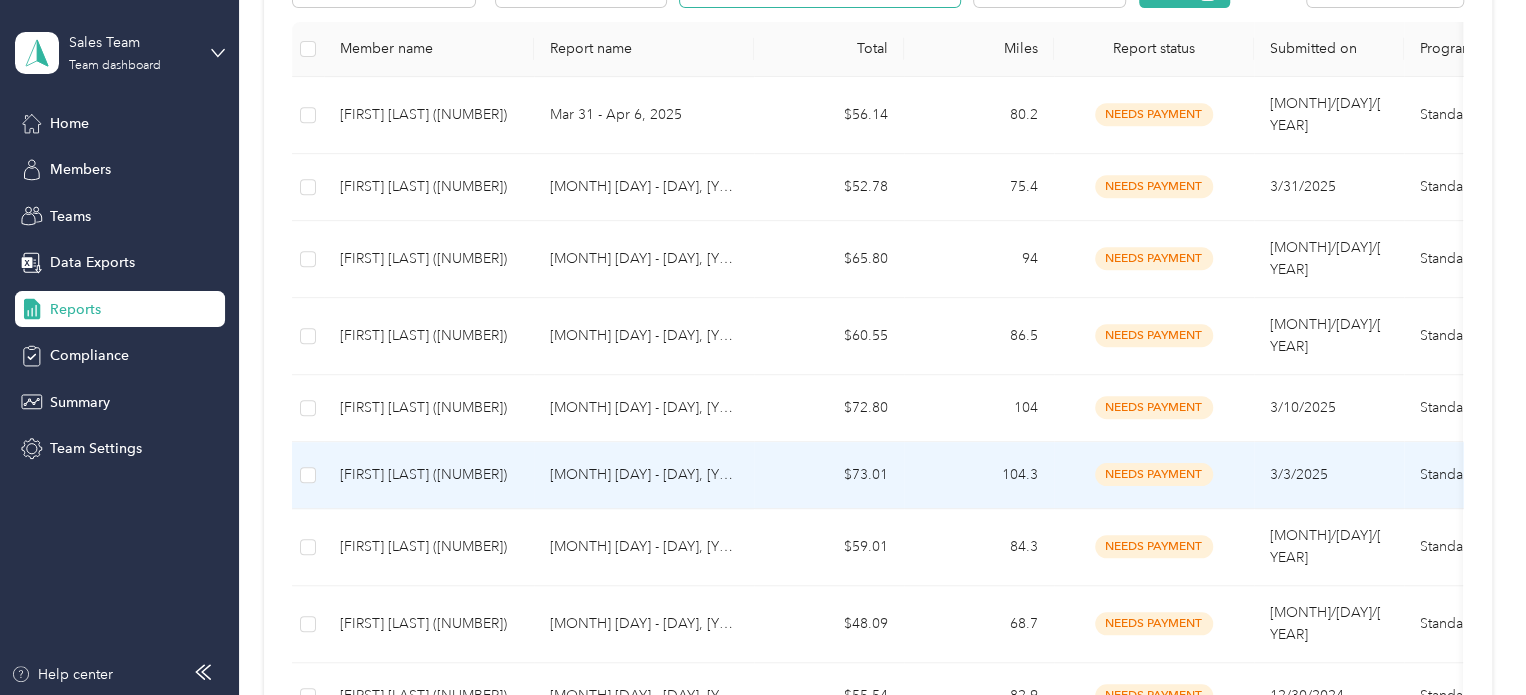 scroll, scrollTop: 0, scrollLeft: 0, axis: both 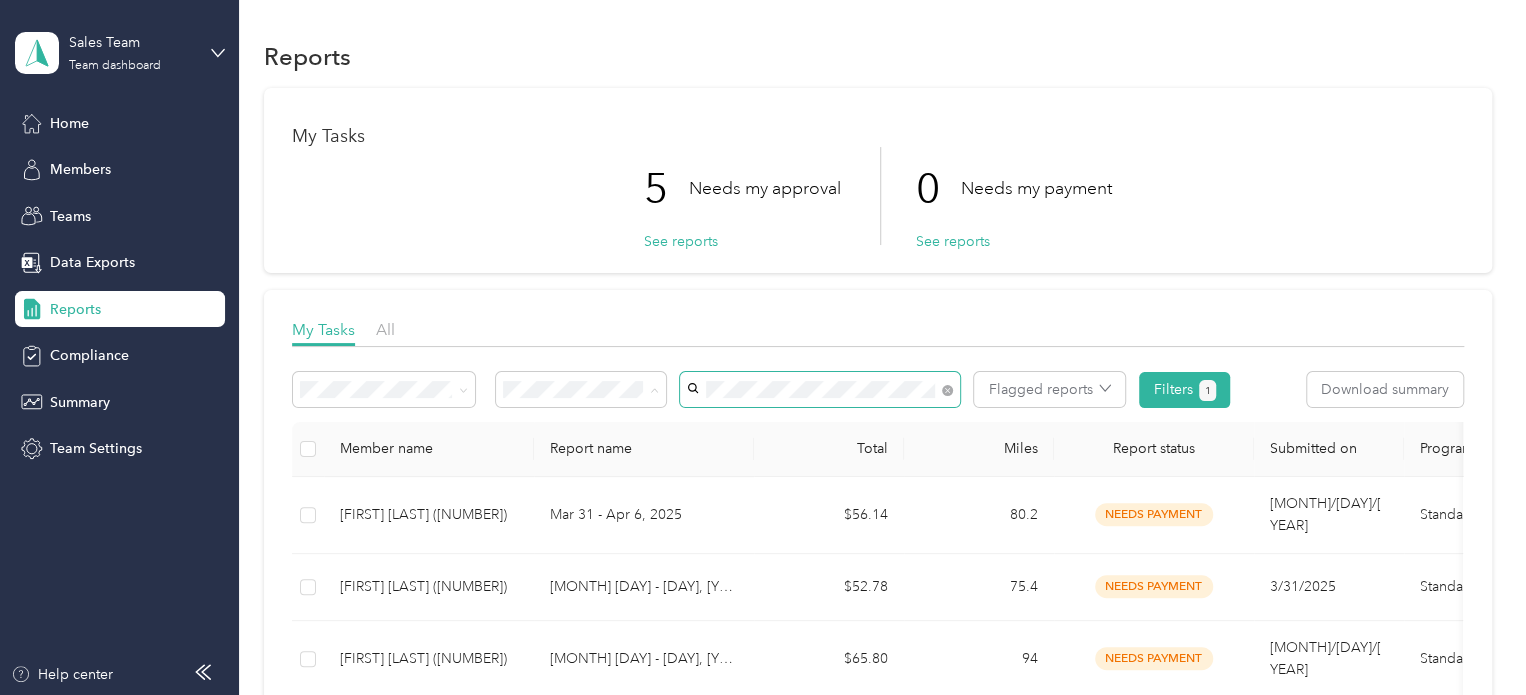 click on "Needs my approval" at bounding box center (581, 460) 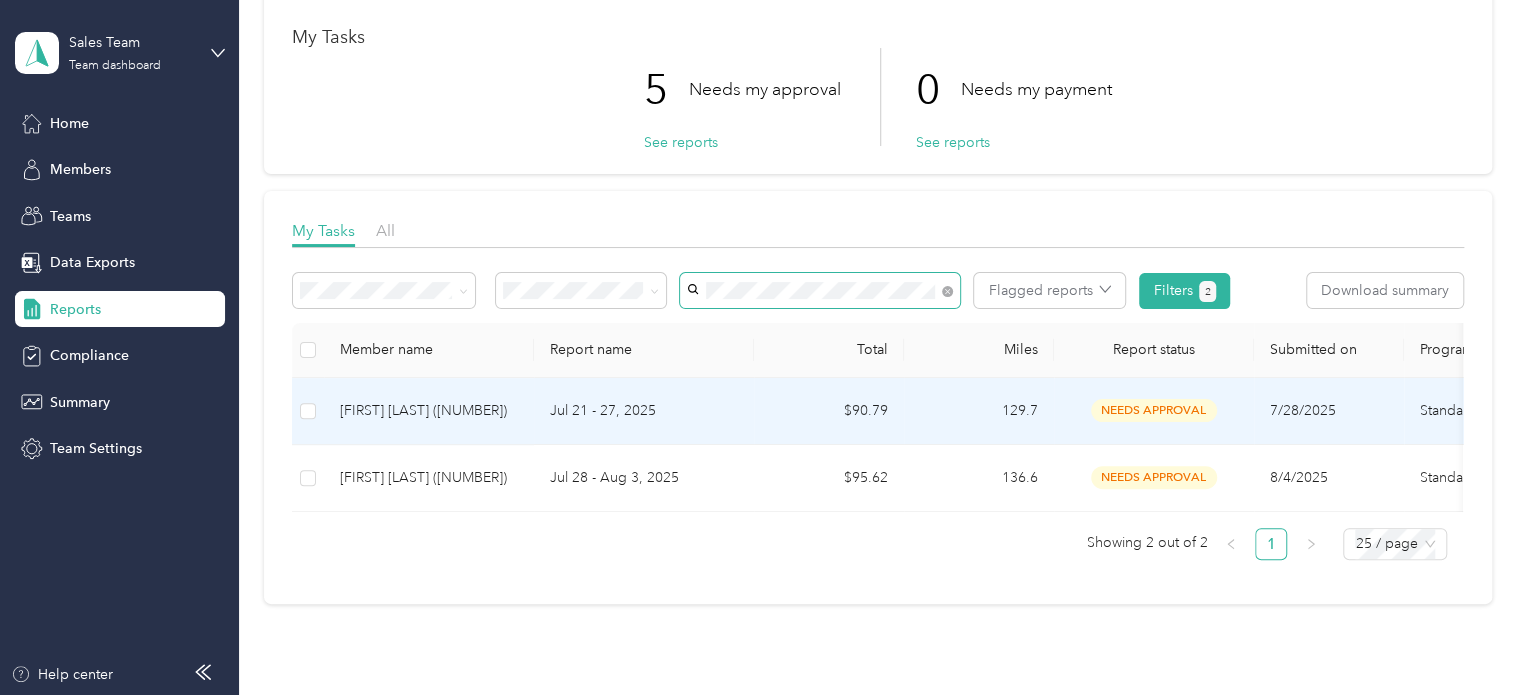 scroll, scrollTop: 100, scrollLeft: 0, axis: vertical 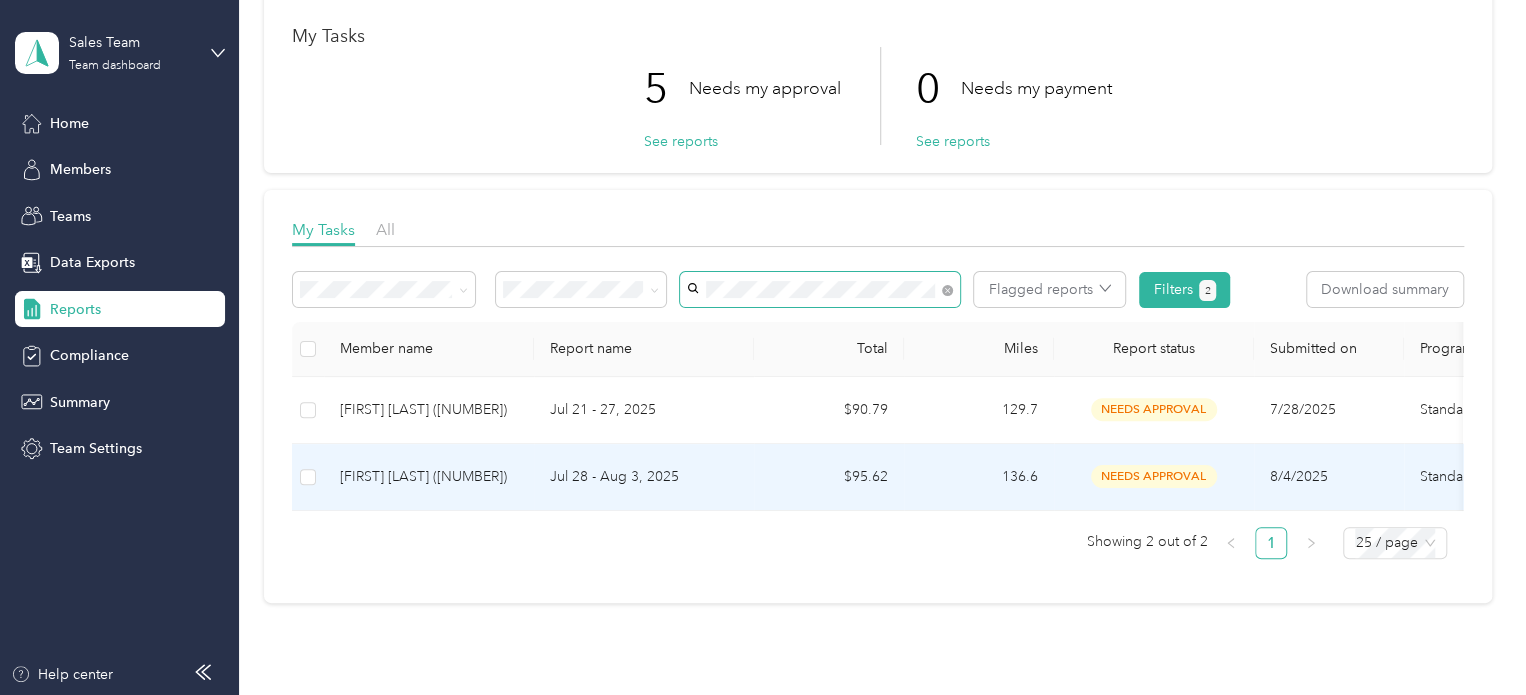 click on "[FIRST] [LAST] ([NUMBER])" at bounding box center (429, 477) 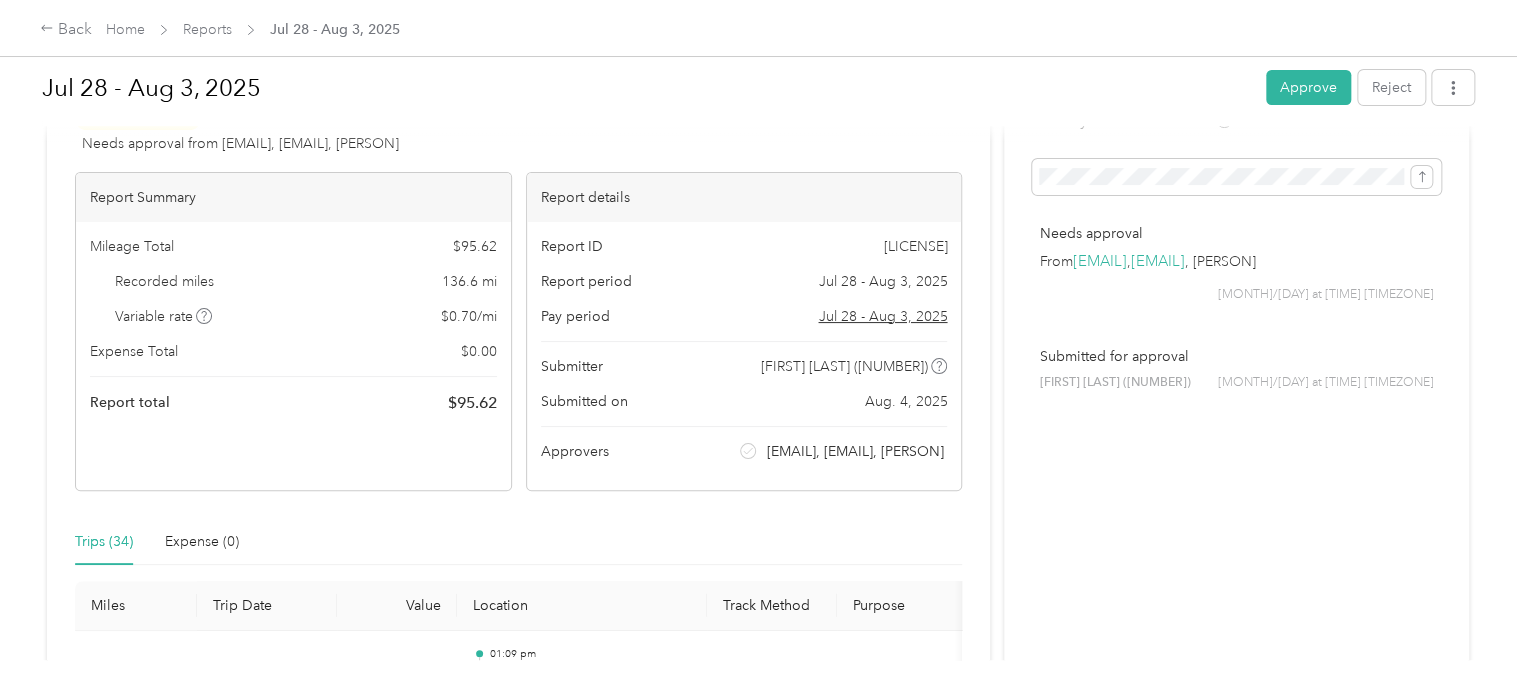 scroll, scrollTop: 0, scrollLeft: 0, axis: both 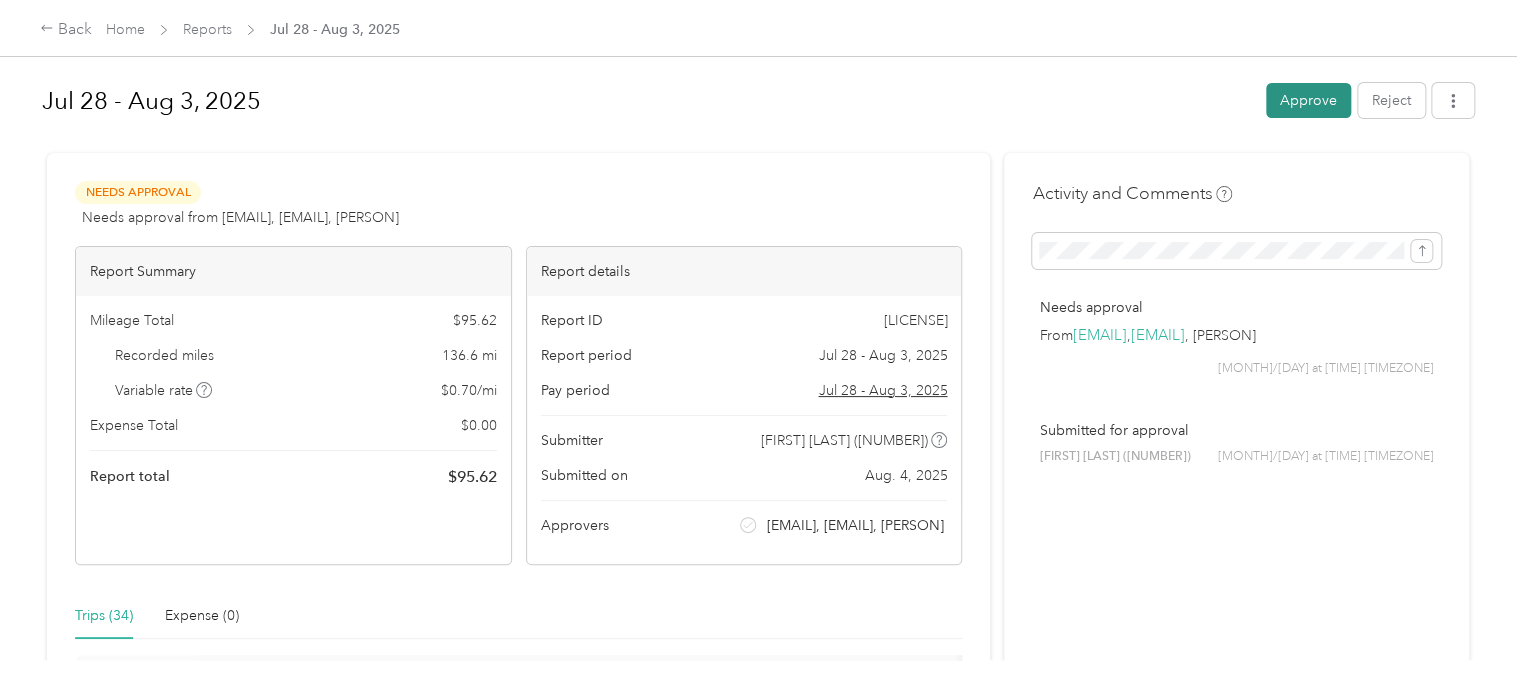 click on "Approve" at bounding box center [1308, 100] 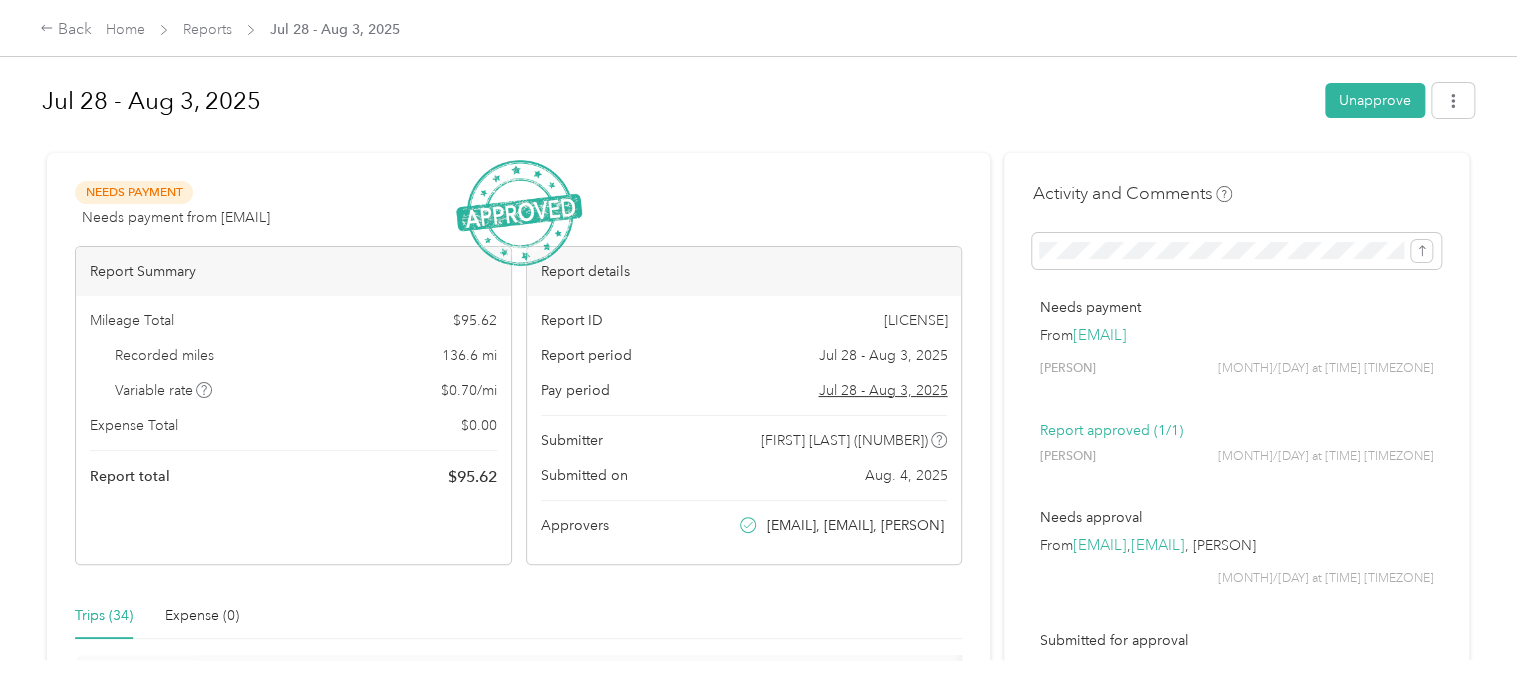 click on "[GENERAL] [MONTH] [DAY] - [DAY], [YEAR]" at bounding box center (253, 29) 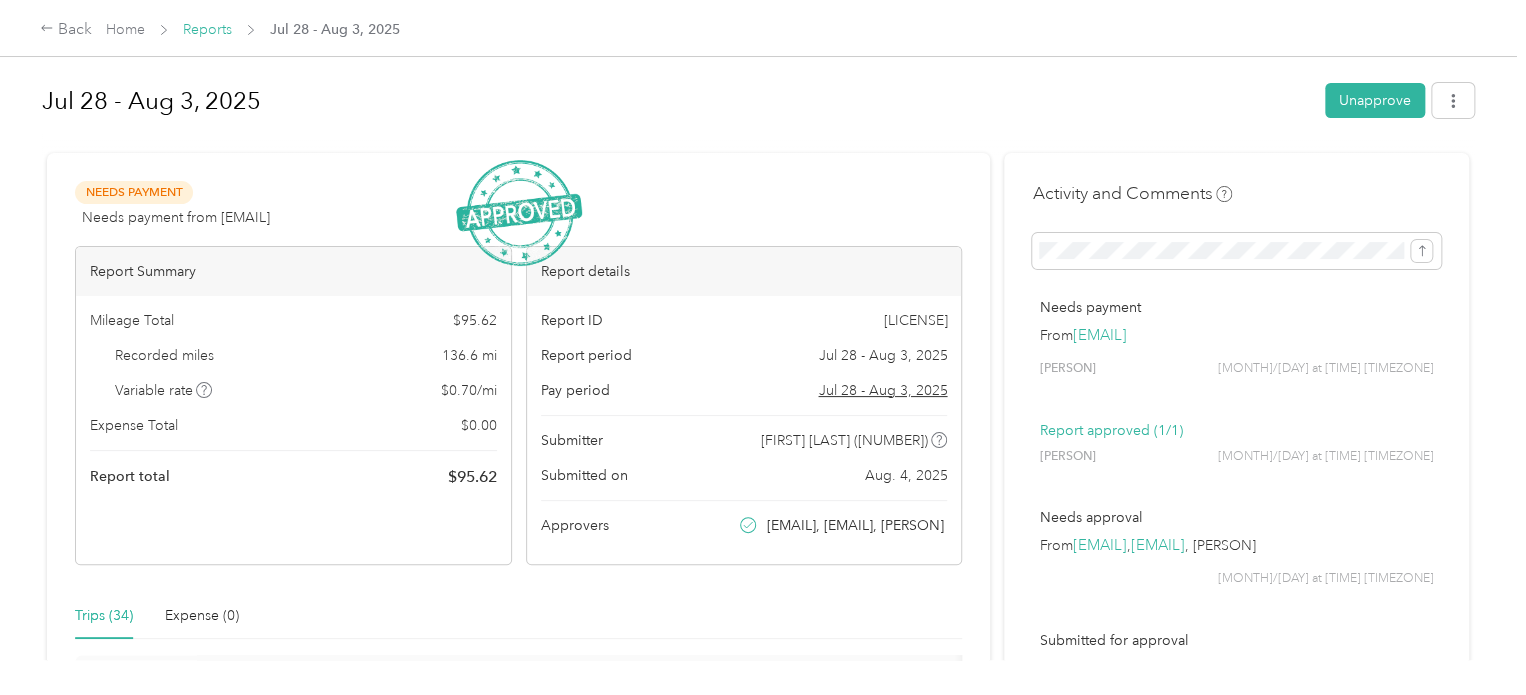 click on "Reports" at bounding box center [207, 29] 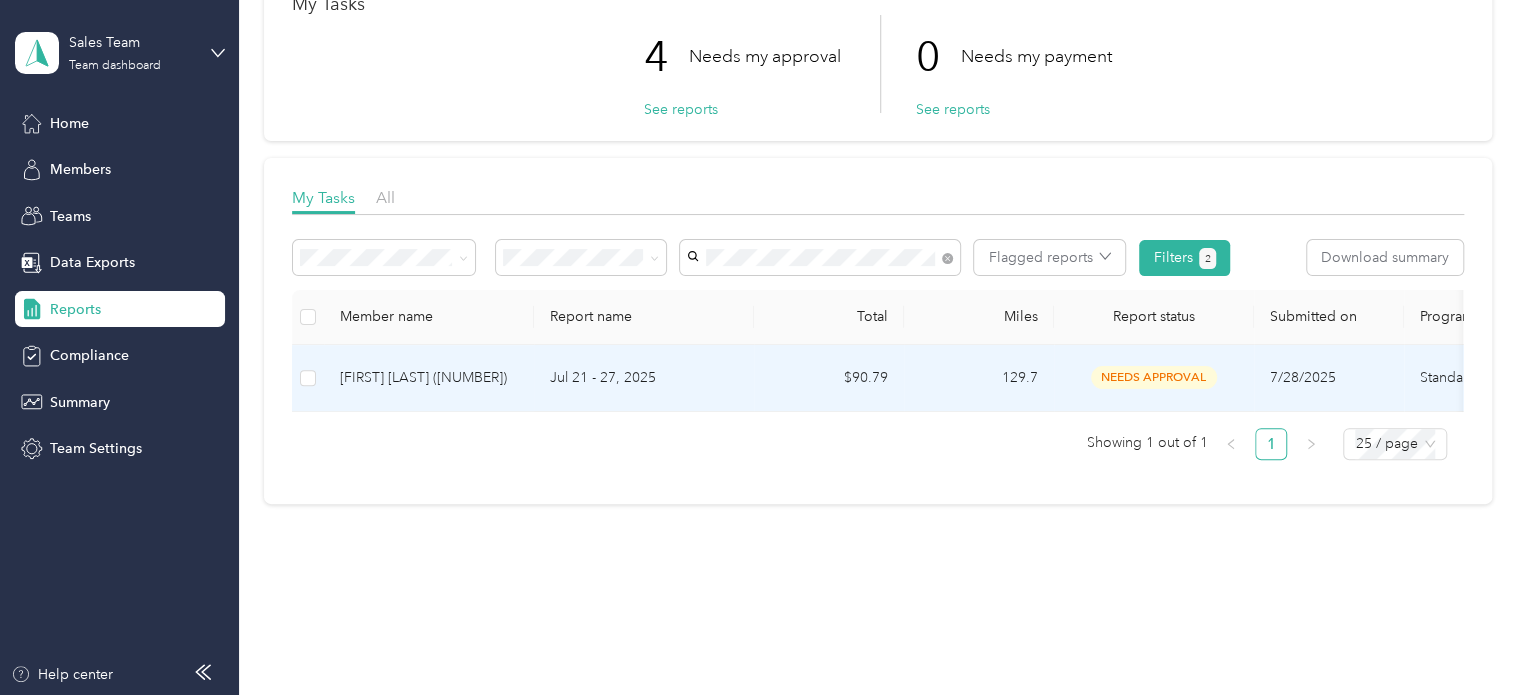 scroll, scrollTop: 161, scrollLeft: 0, axis: vertical 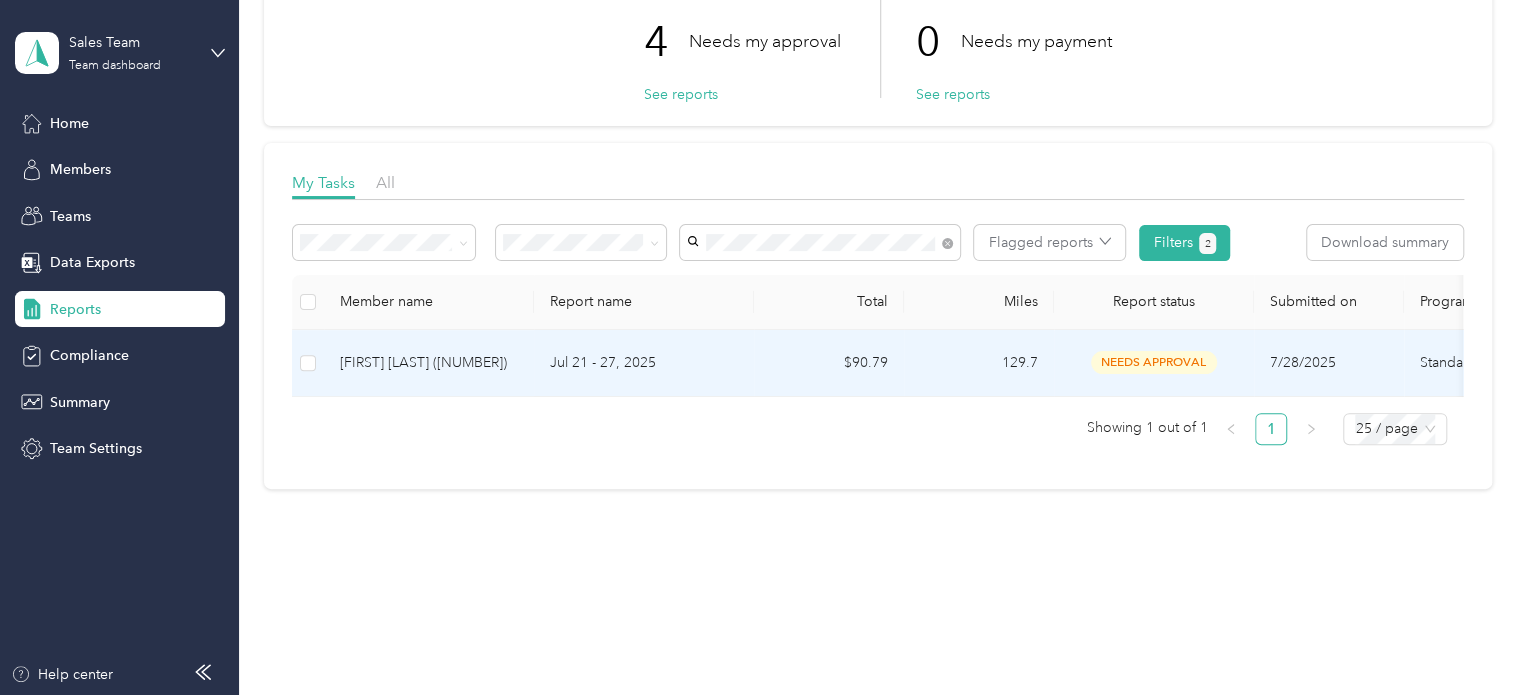 click on "[FIRST] [LAST] ([NUMBER])" at bounding box center (429, 363) 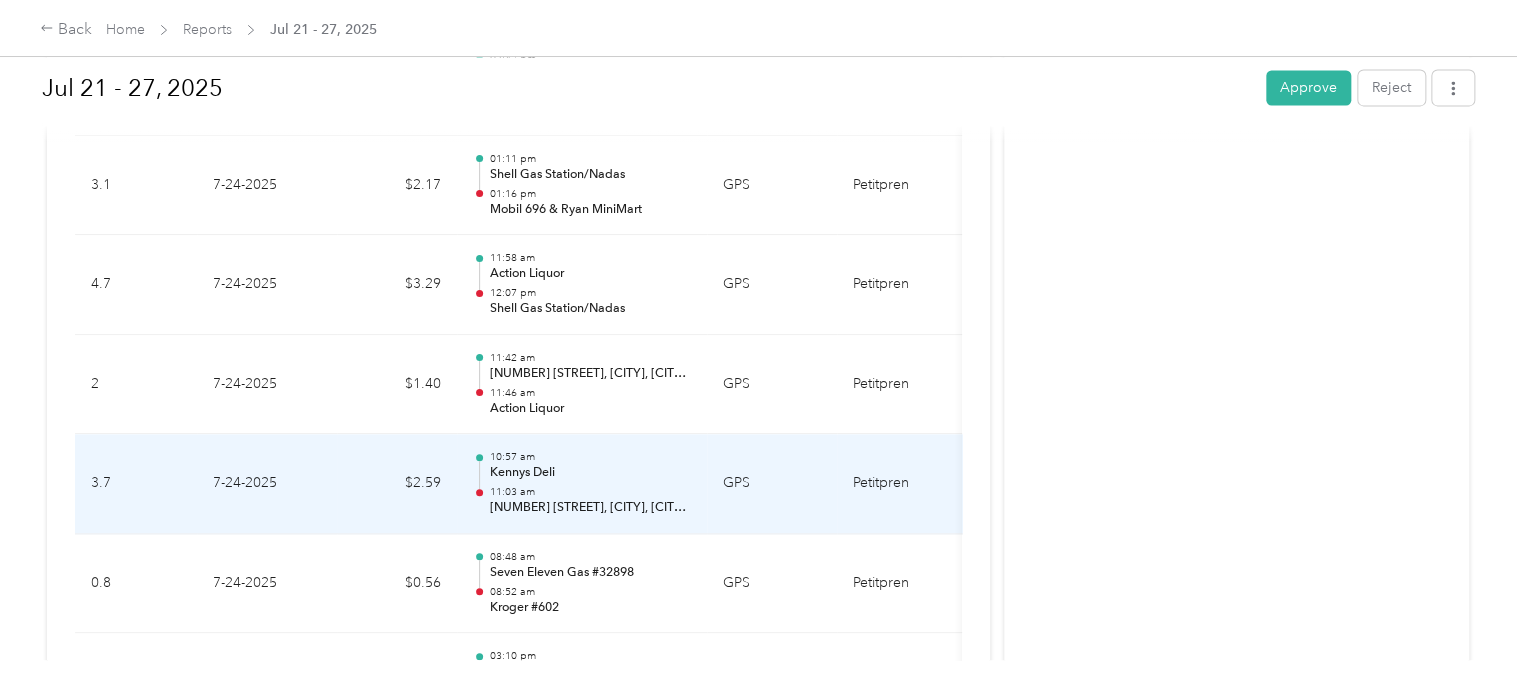 scroll, scrollTop: 1600, scrollLeft: 0, axis: vertical 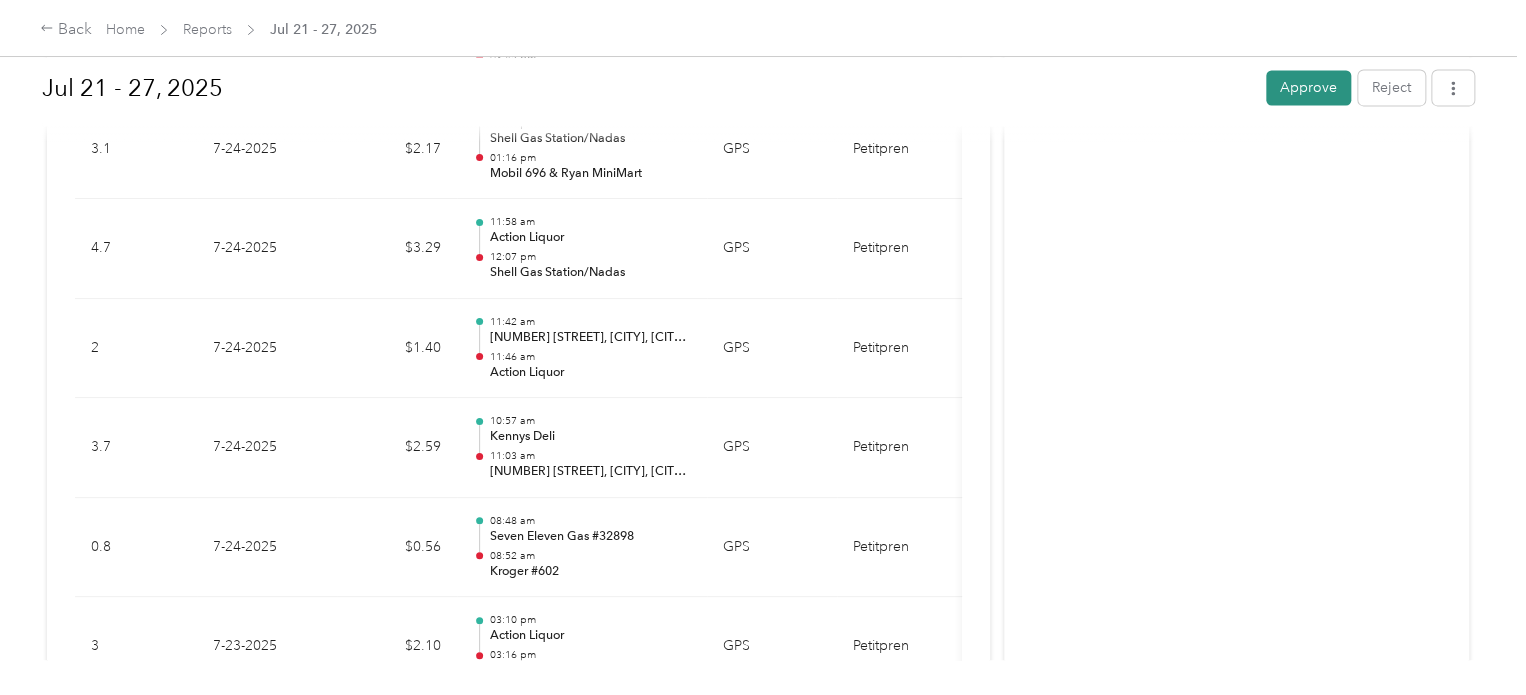 click on "Approve" at bounding box center (1308, 87) 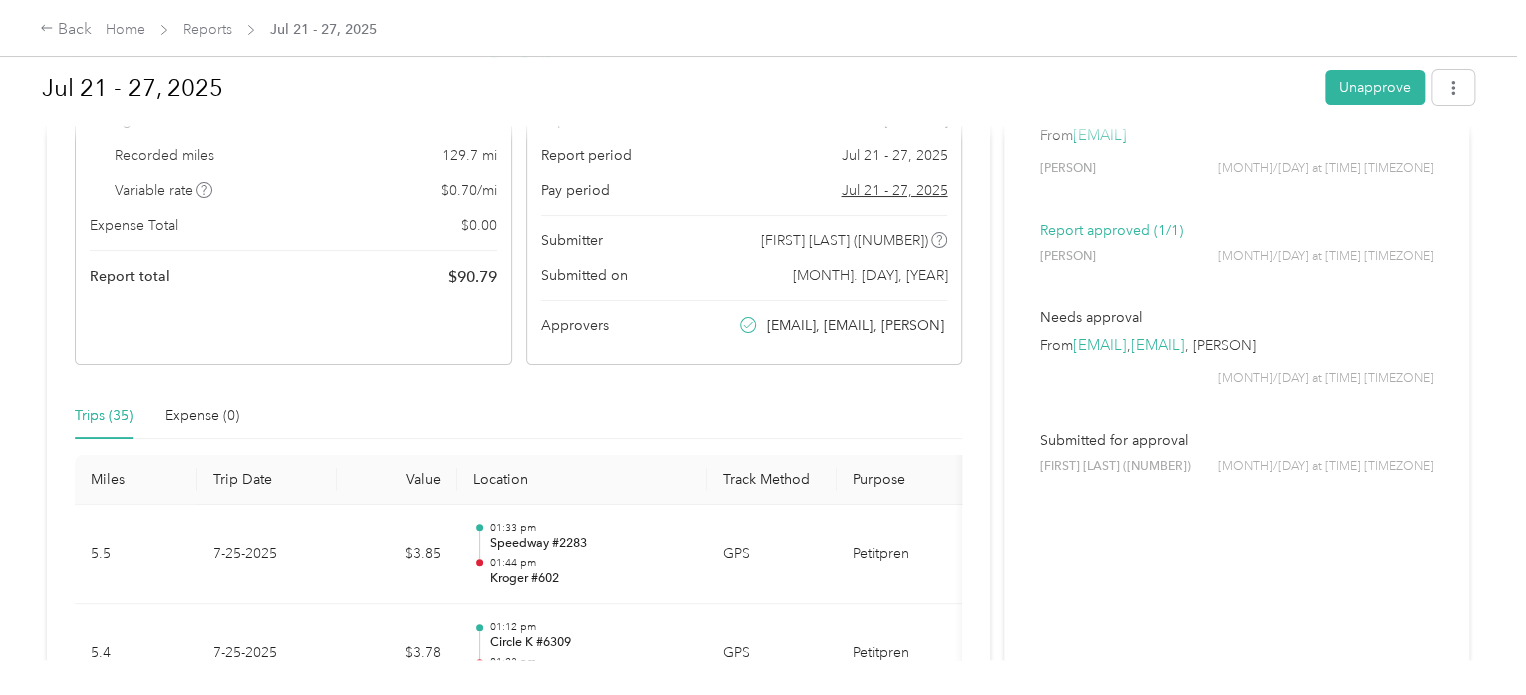 scroll, scrollTop: 200, scrollLeft: 0, axis: vertical 